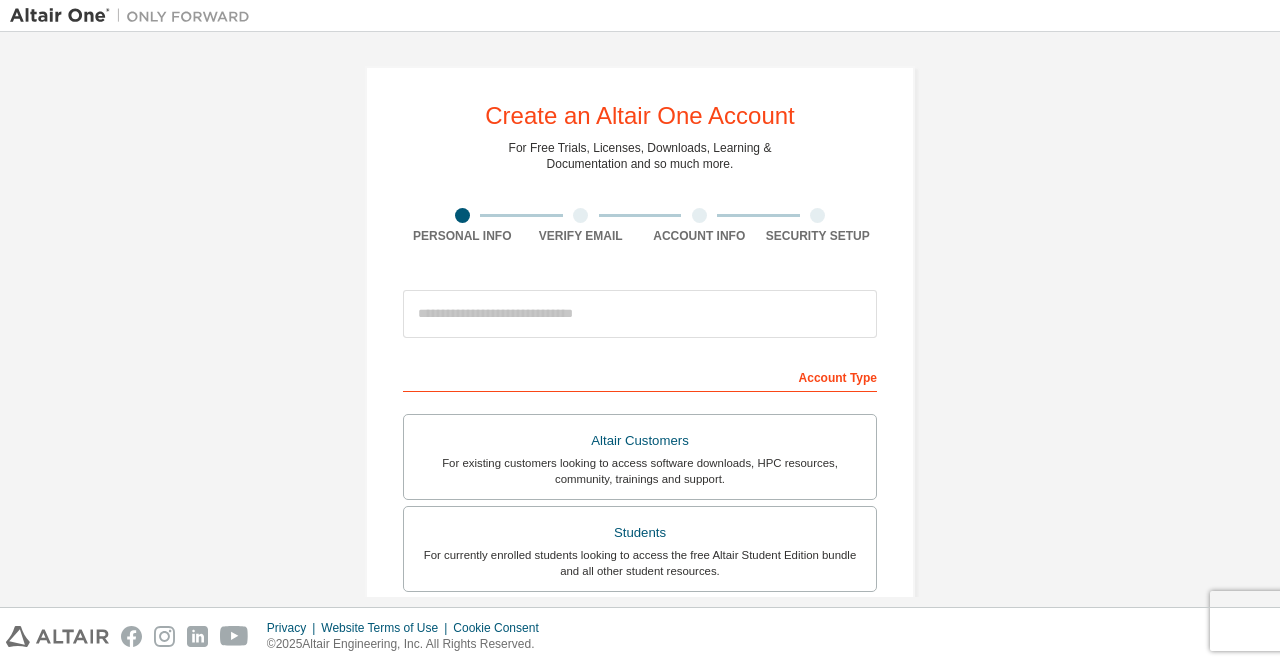scroll, scrollTop: 0, scrollLeft: 0, axis: both 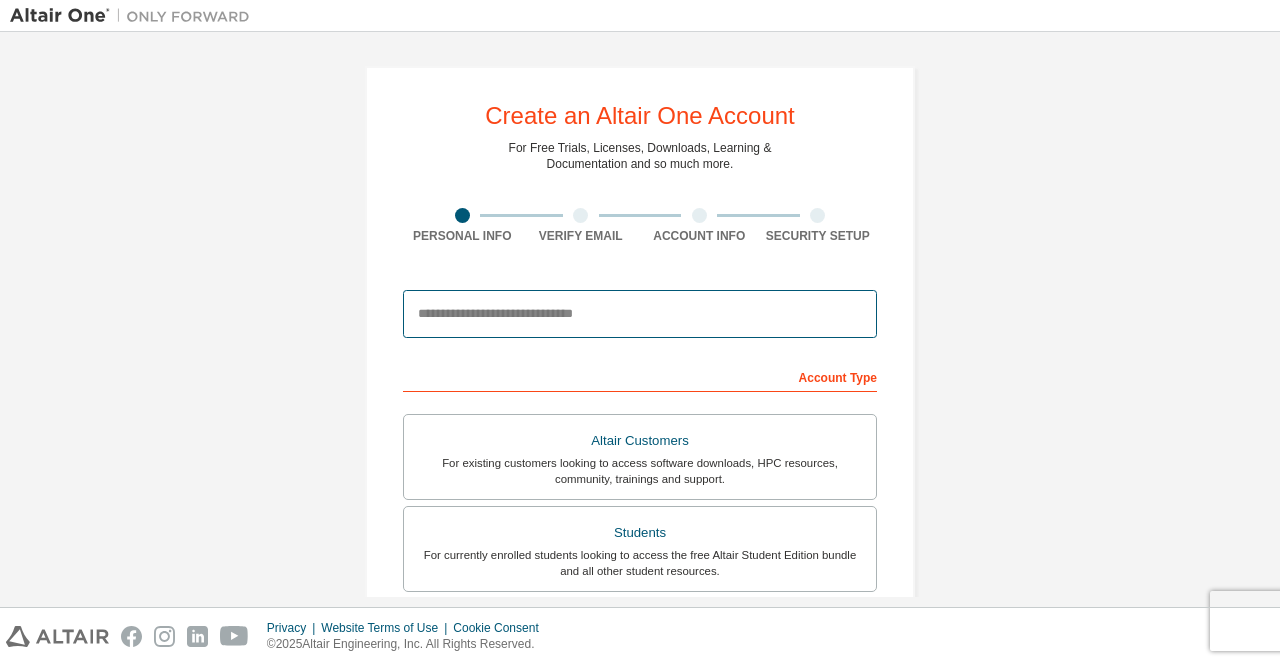 click at bounding box center (640, 314) 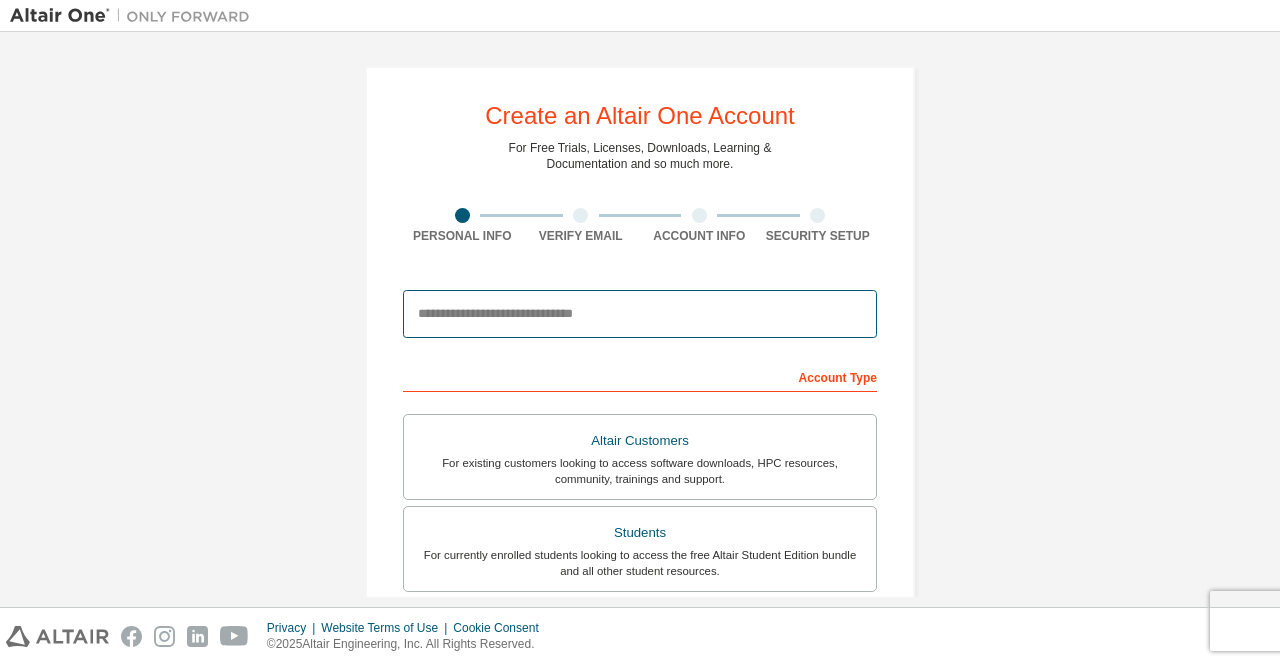 type on "**********" 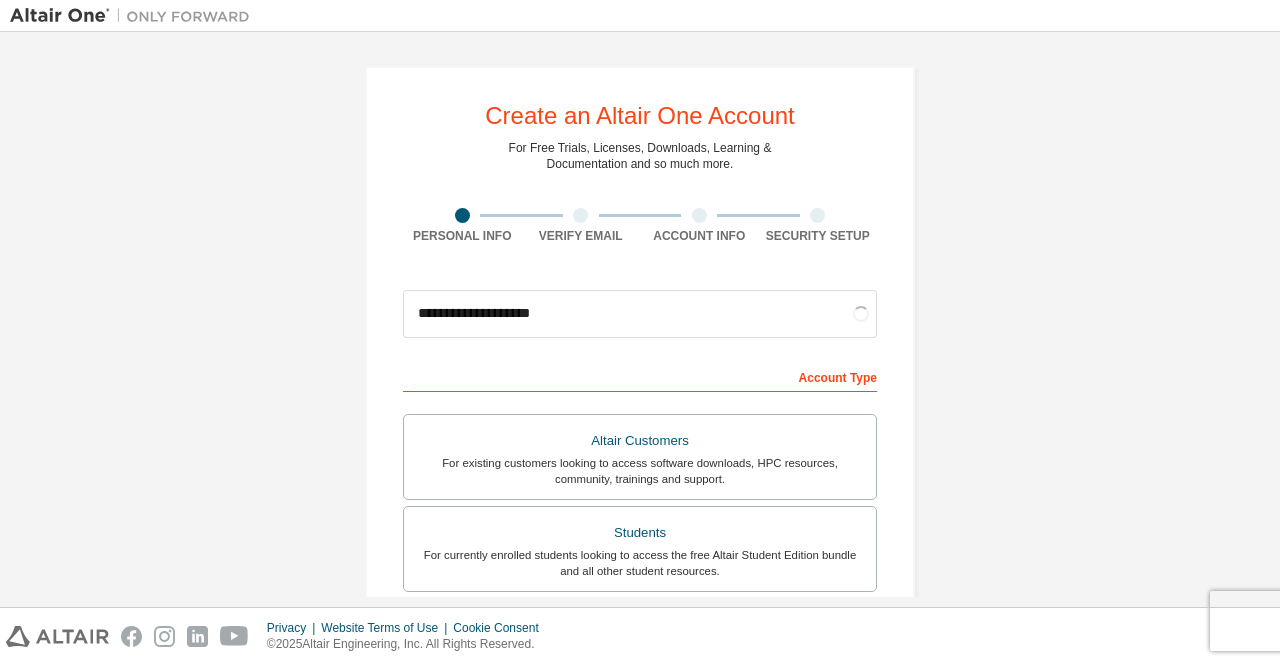 click on "**********" at bounding box center [640, 571] 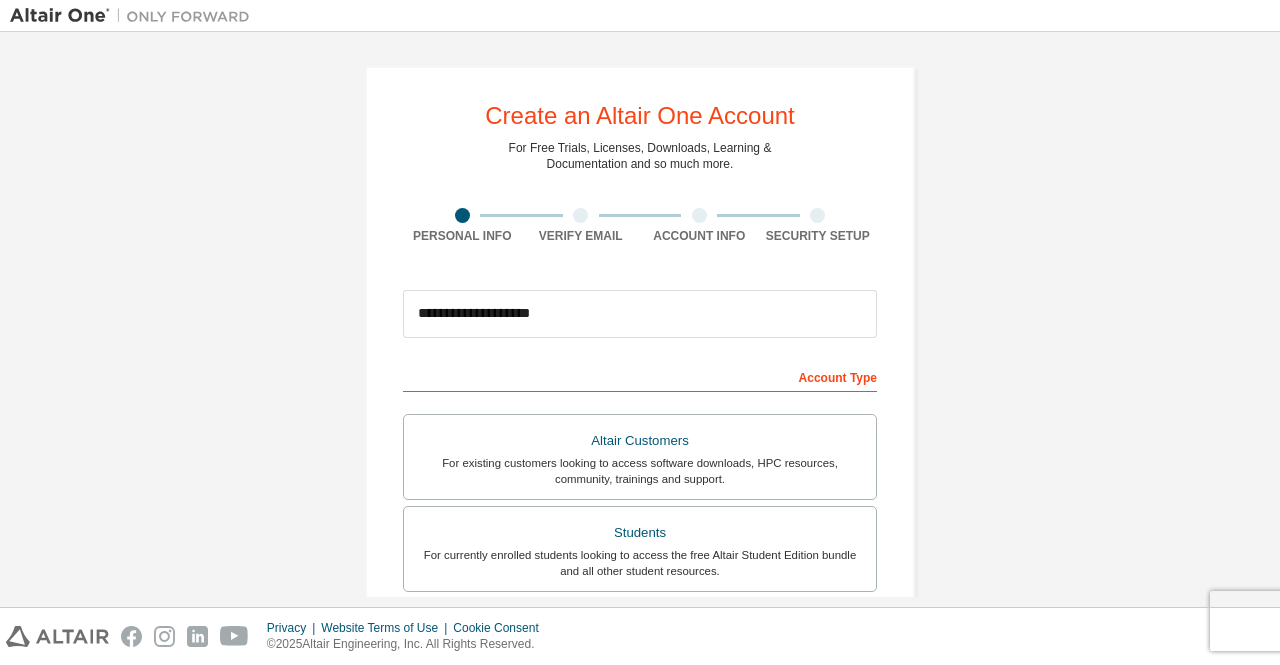 click on "**********" at bounding box center [640, 571] 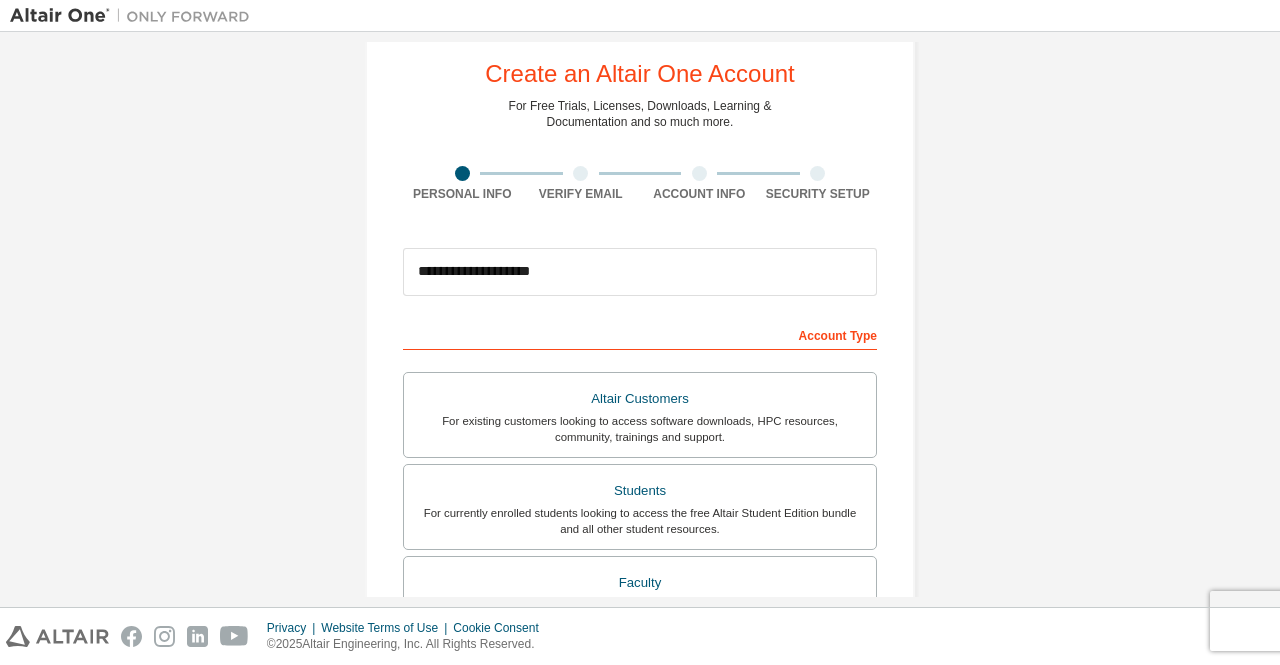 scroll, scrollTop: 34, scrollLeft: 0, axis: vertical 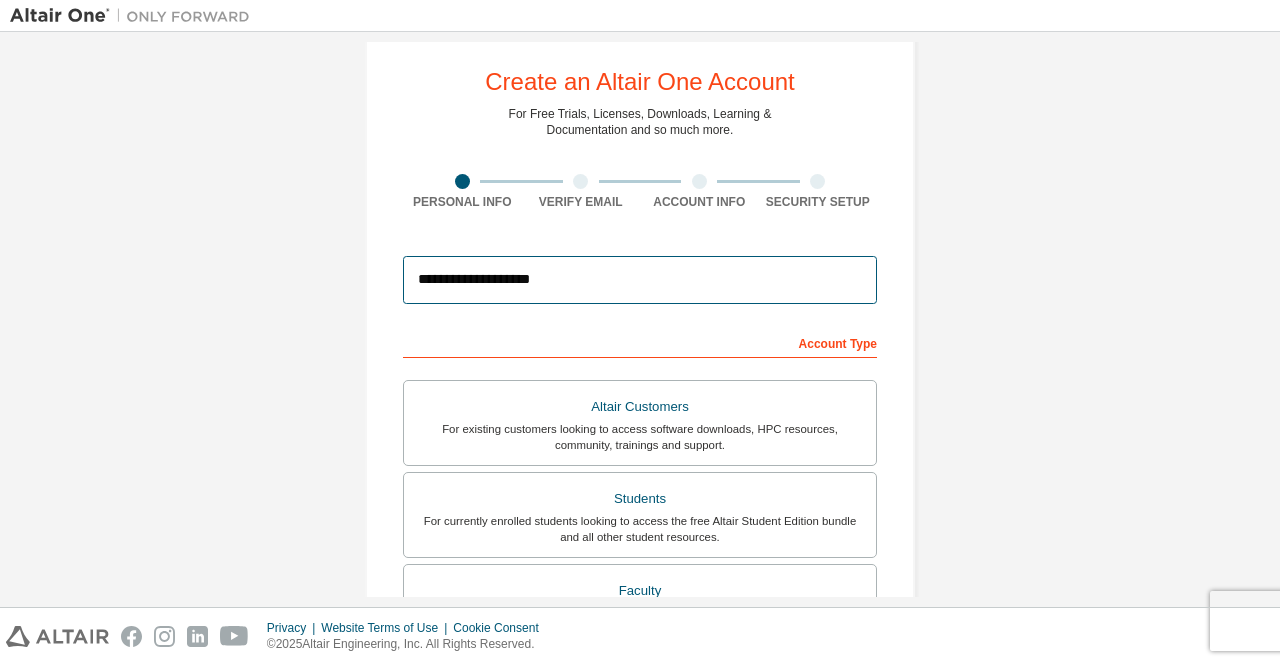click on "**********" at bounding box center (640, 280) 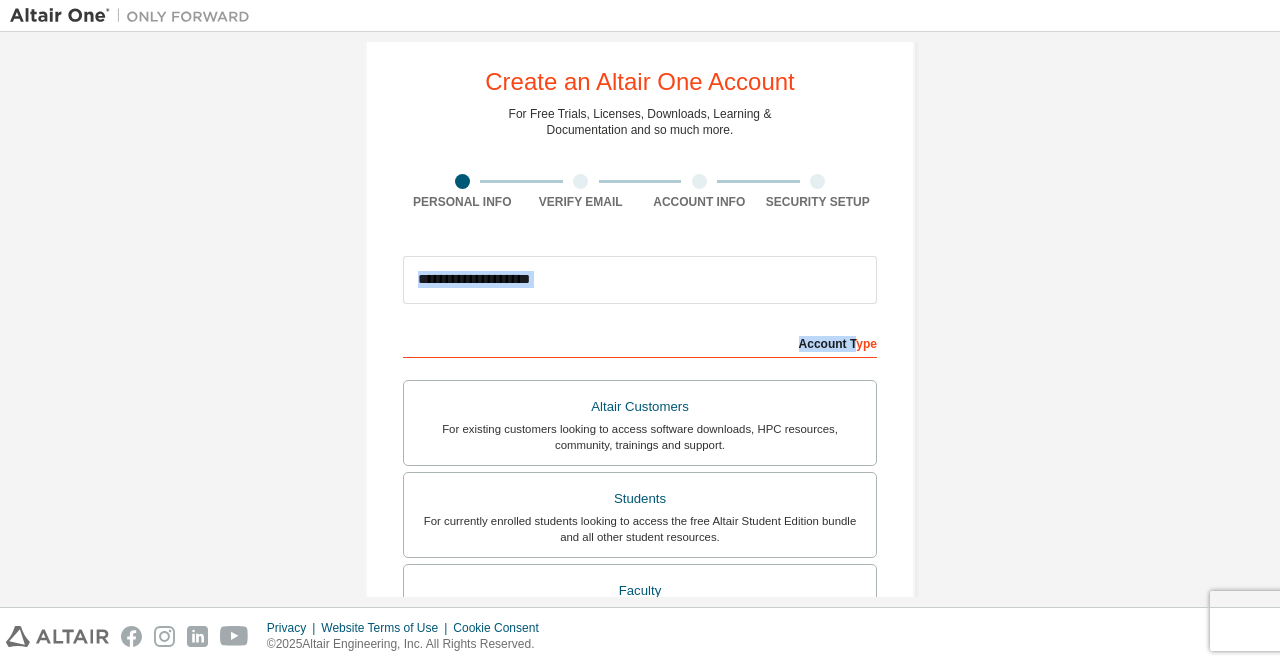 drag, startPoint x: 967, startPoint y: 271, endPoint x: 849, endPoint y: 349, distance: 141.44963 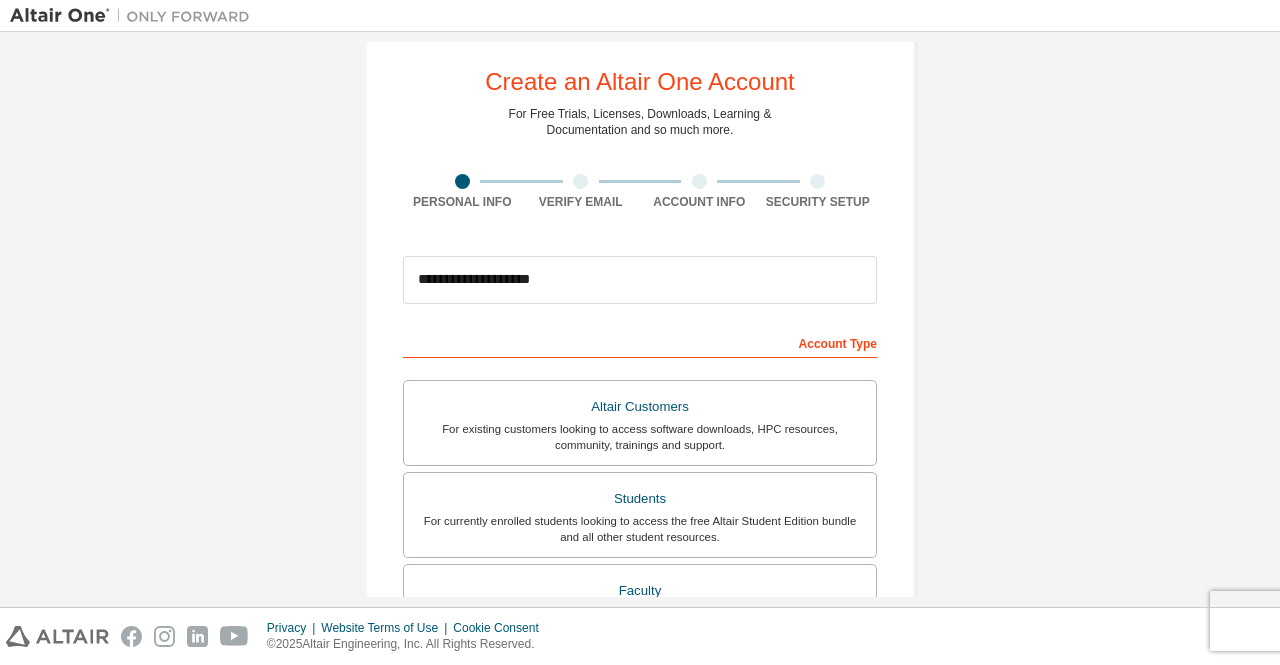 click on "**********" at bounding box center [640, 537] 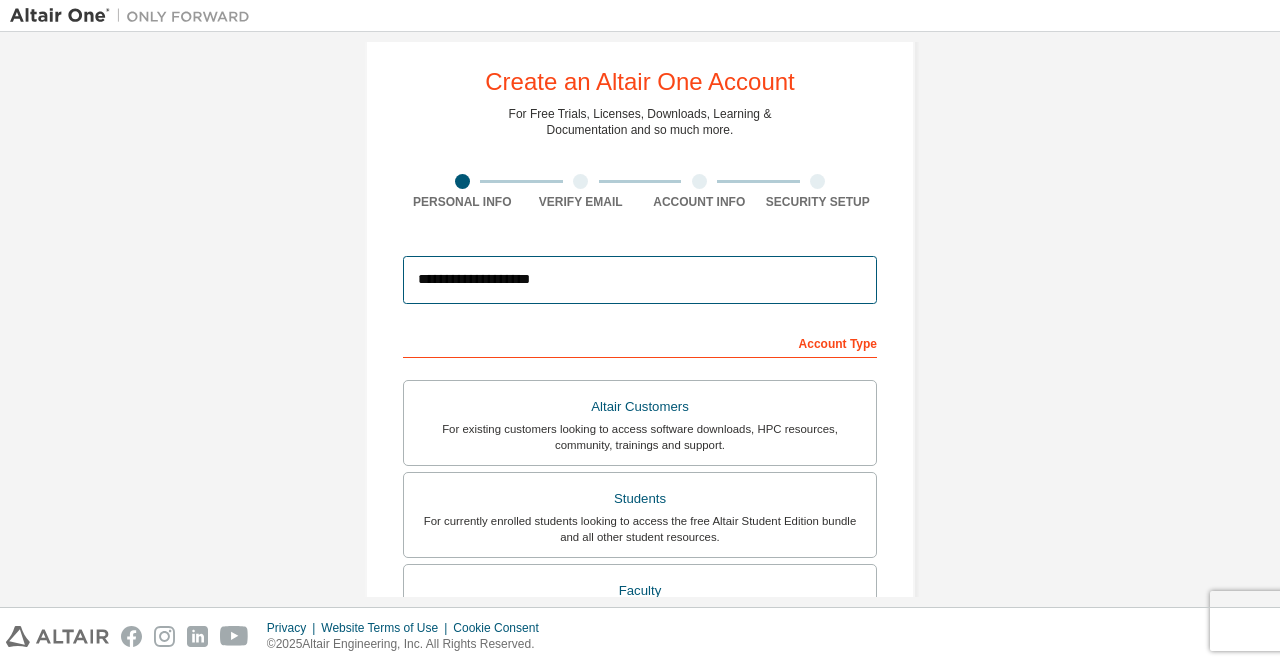 click on "**********" at bounding box center [640, 280] 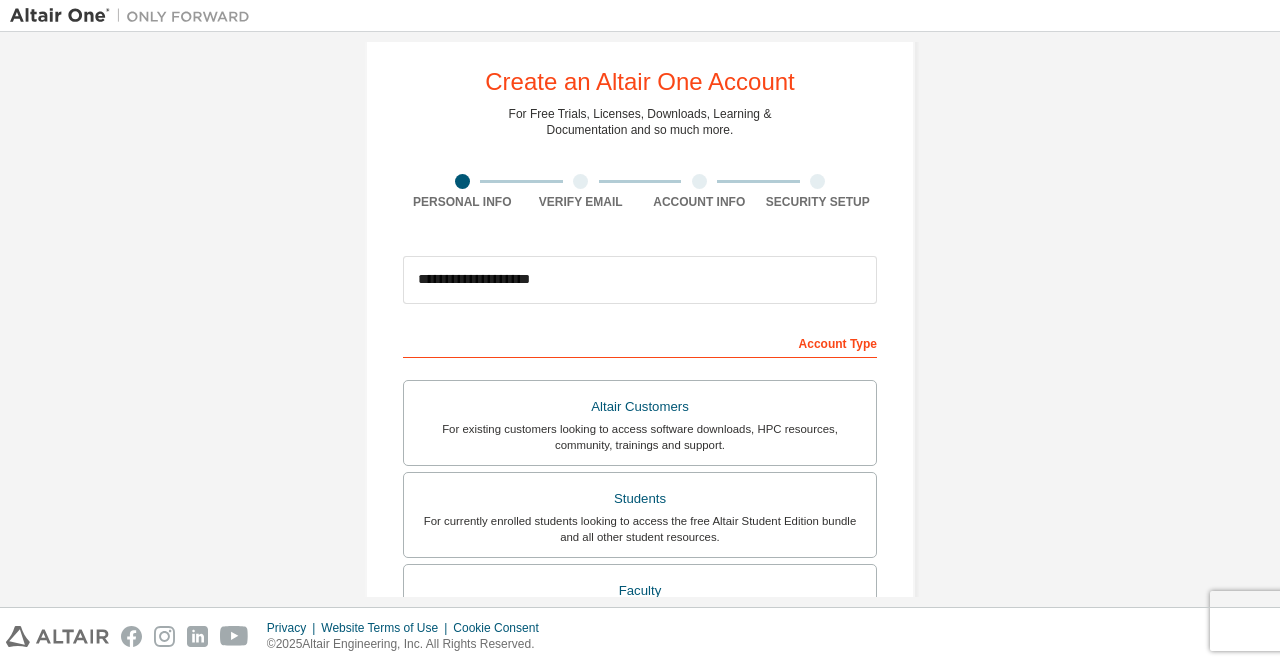click on "**********" at bounding box center [640, 537] 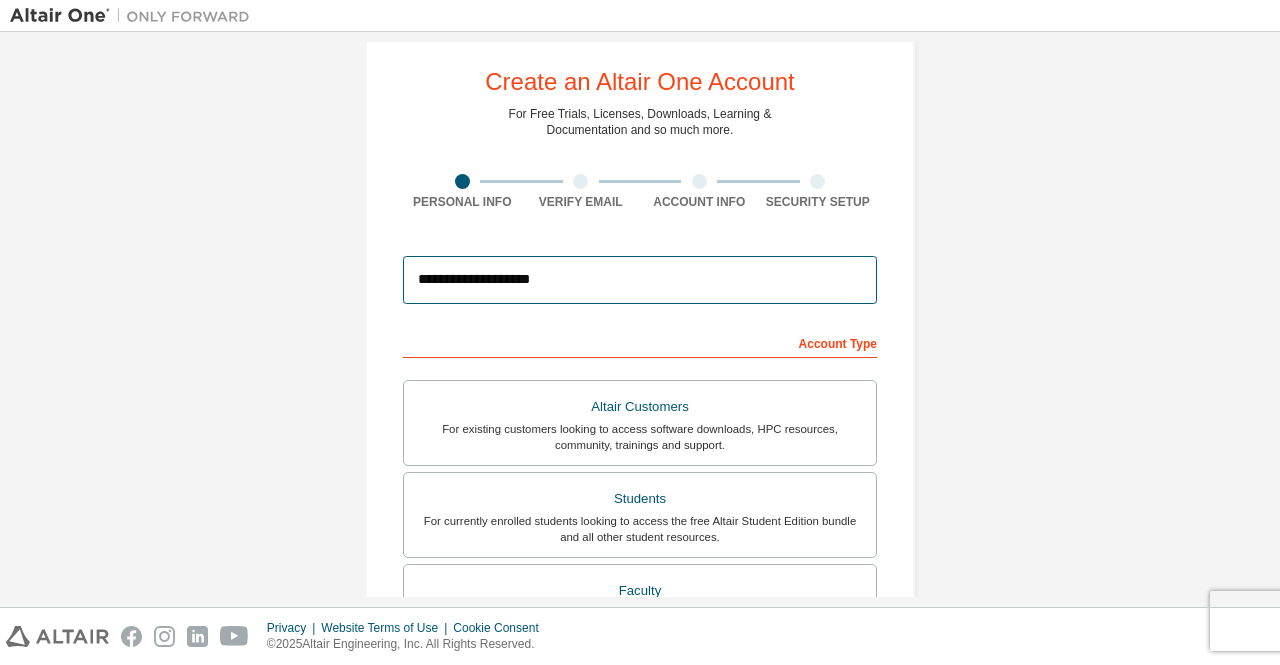 click on "**********" at bounding box center (640, 280) 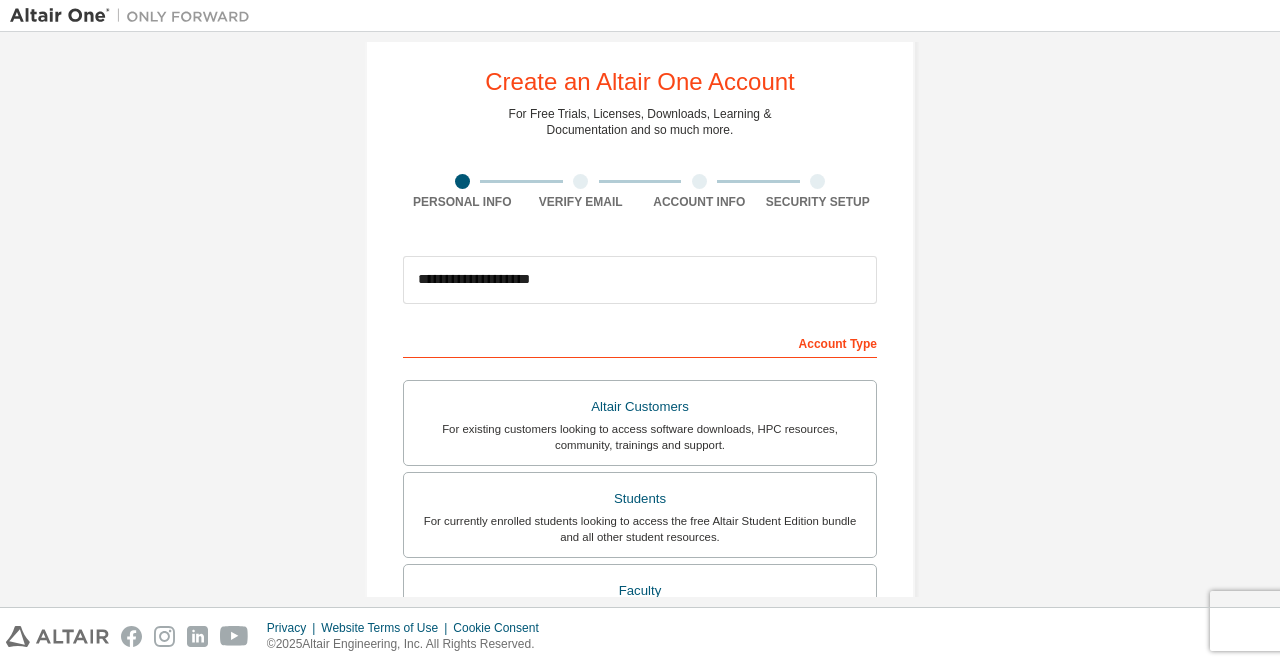 click on "**********" at bounding box center (640, 638) 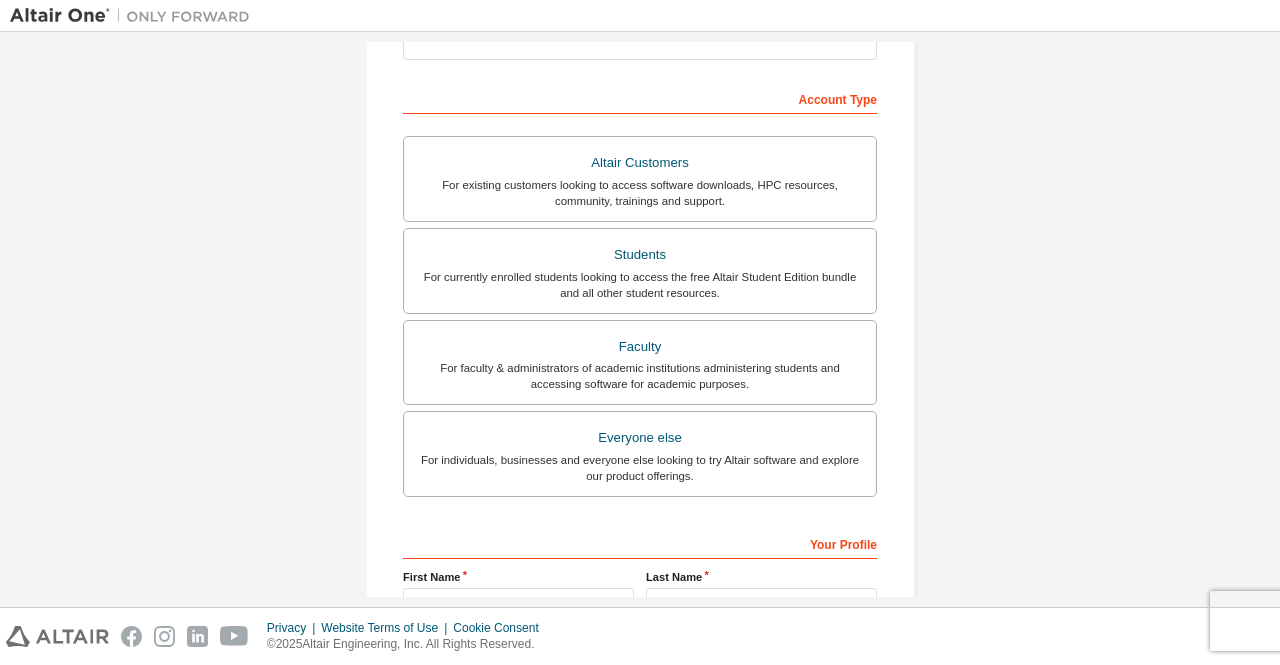 scroll, scrollTop: 280, scrollLeft: 0, axis: vertical 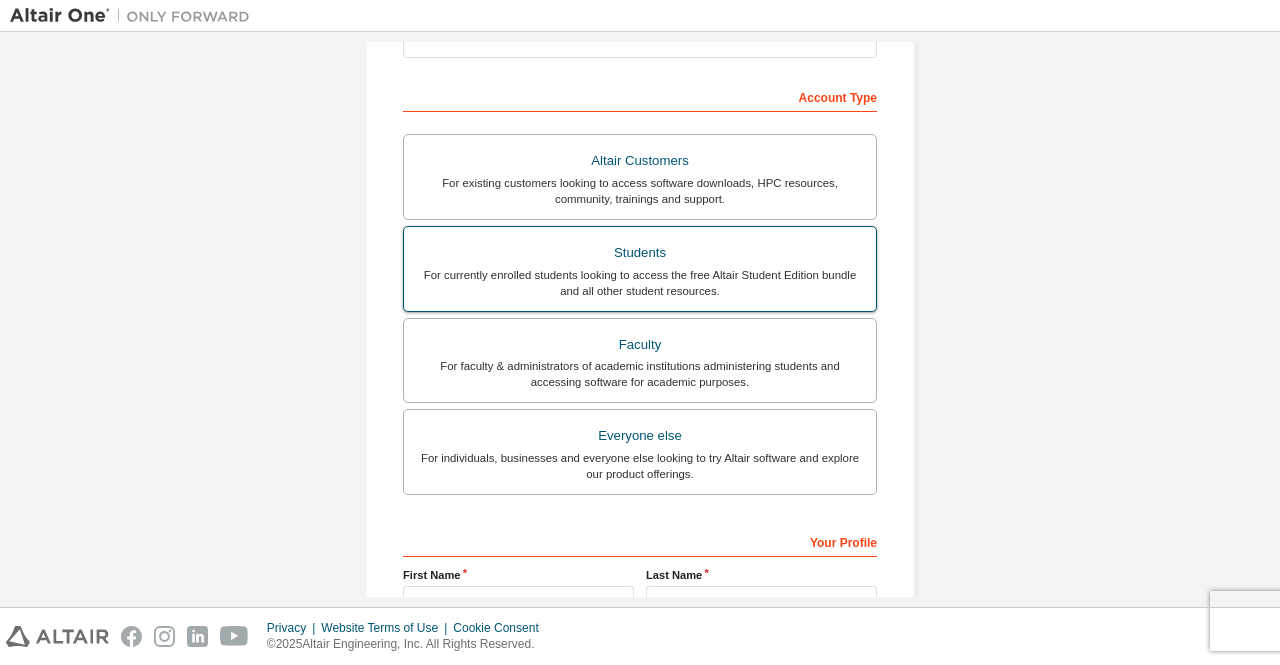 click on "Students" at bounding box center [640, 253] 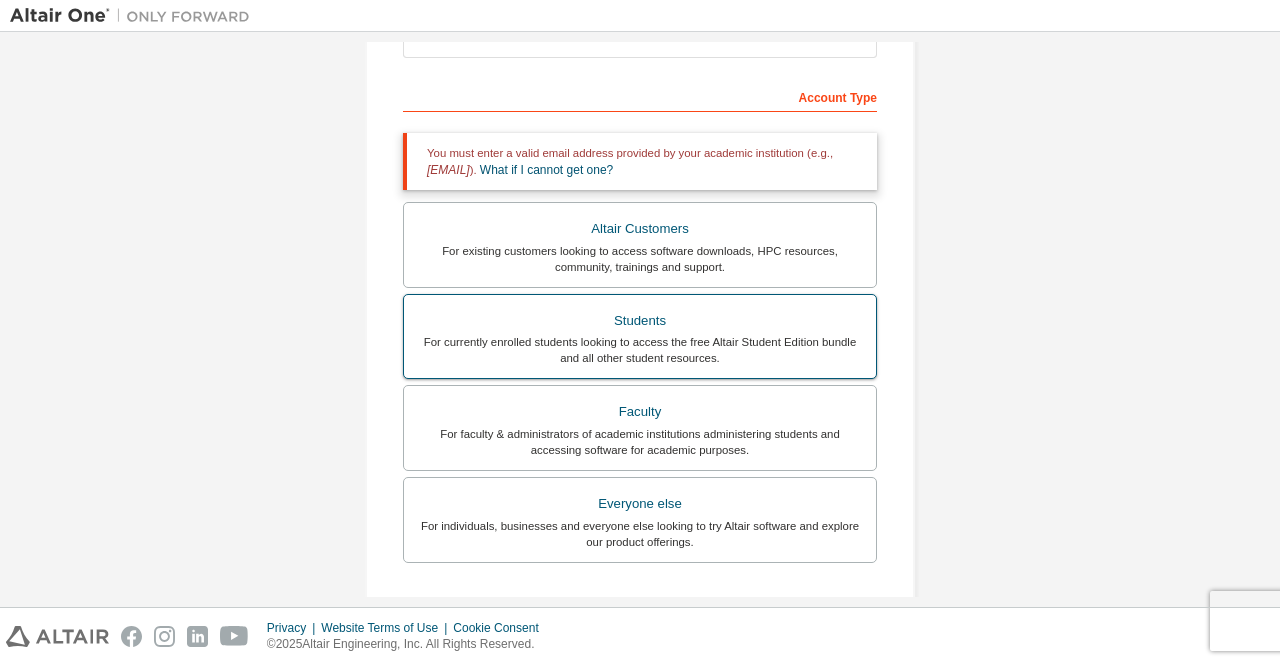 click on "For existing customers looking to access software downloads, HPC resources, community, trainings and support." at bounding box center (640, 259) 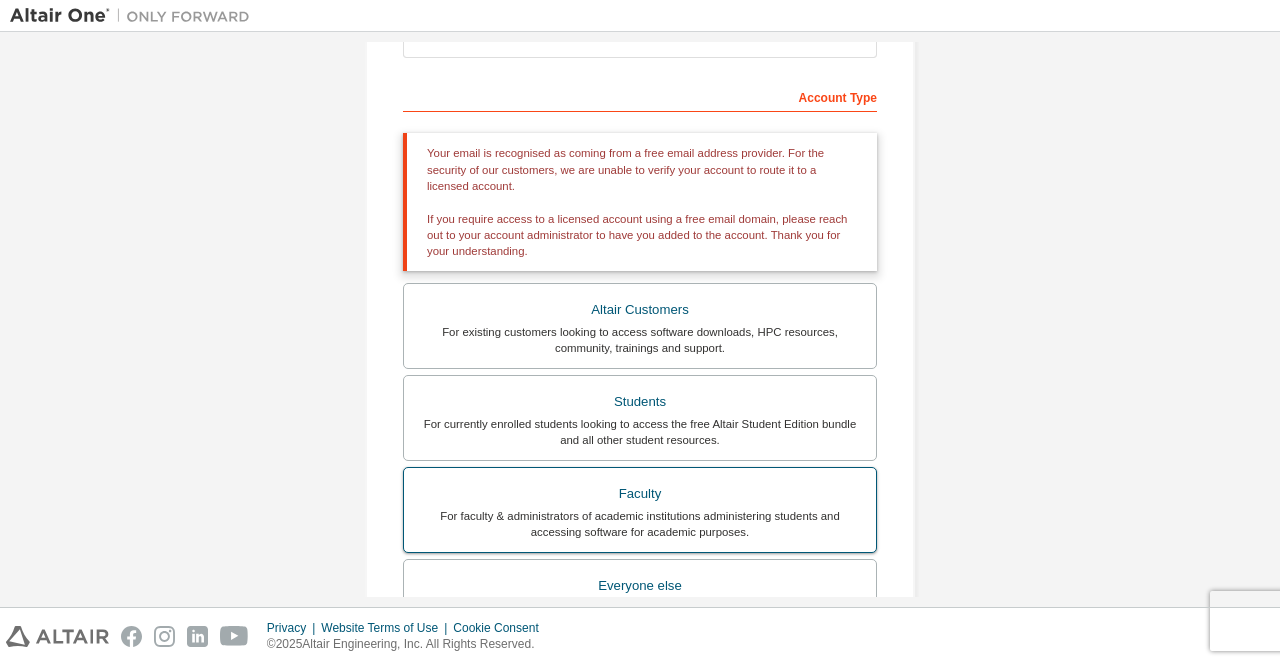 click on "Faculty" at bounding box center [640, 494] 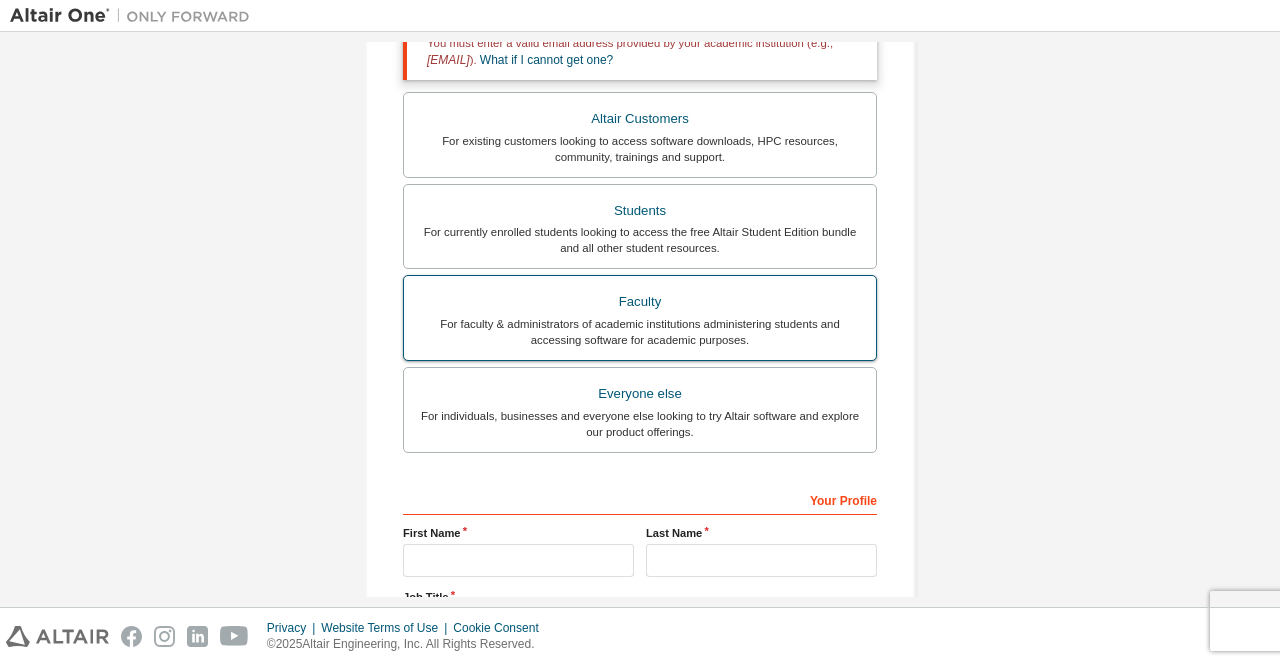 scroll, scrollTop: 402, scrollLeft: 0, axis: vertical 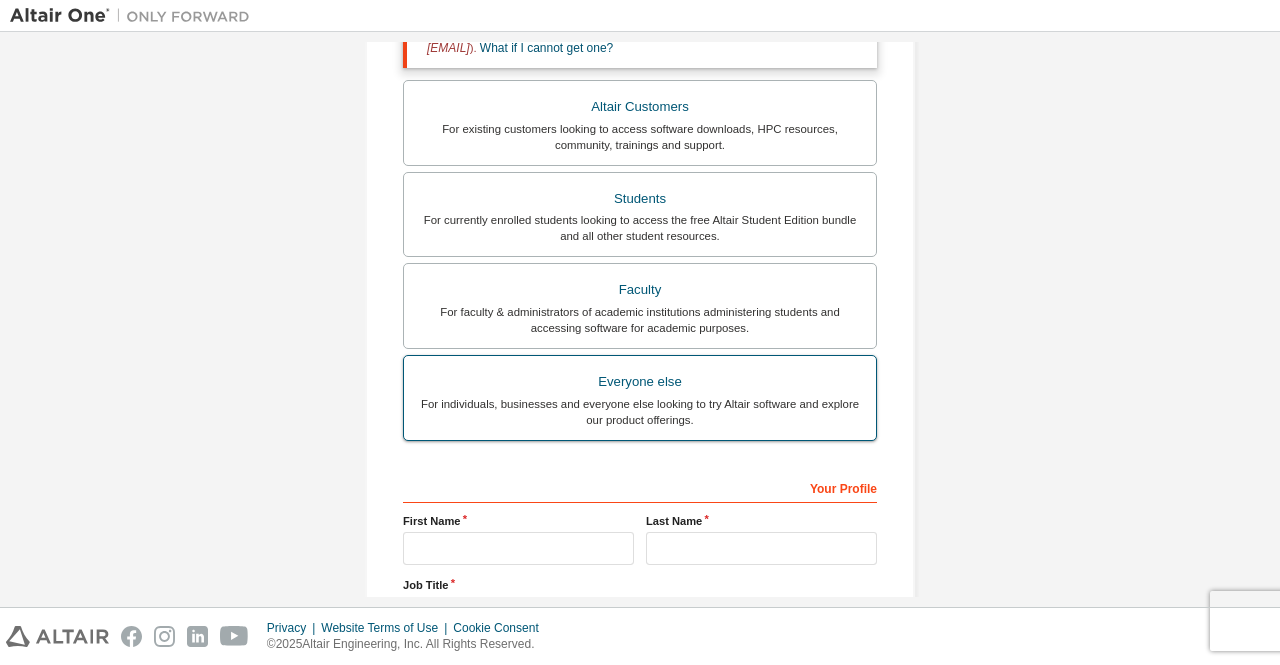 click on "For individuals, businesses and everyone else looking to try Altair software and explore our product offerings." at bounding box center [640, 412] 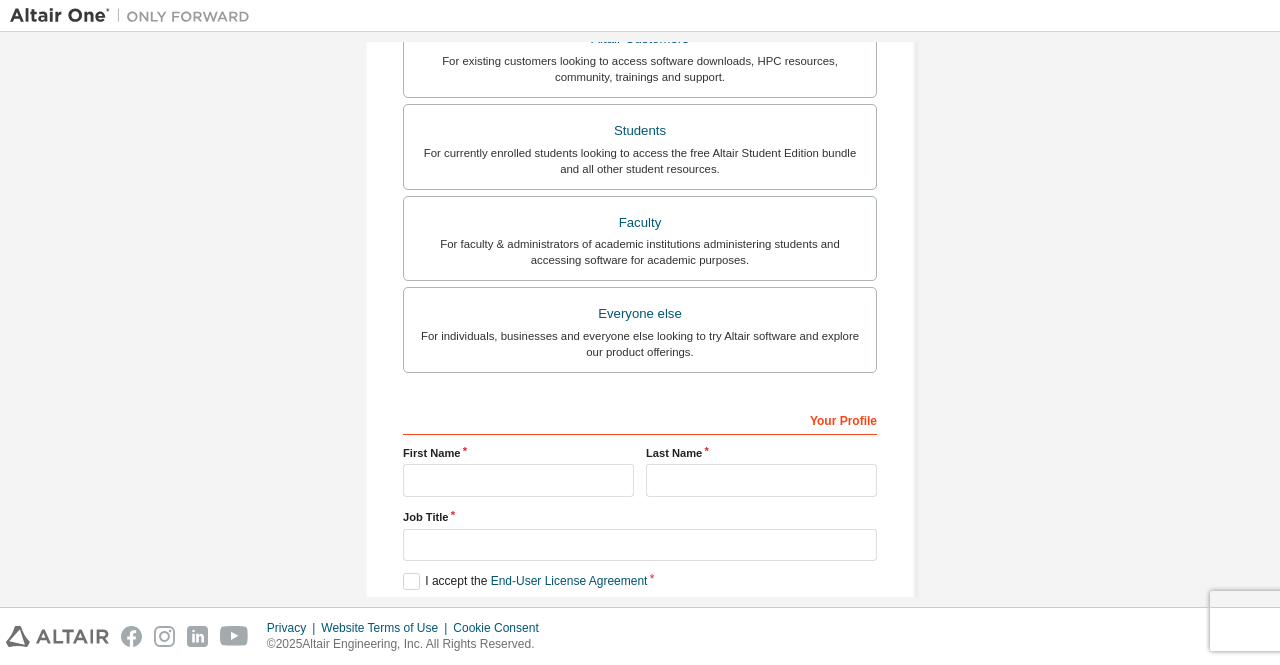 click on "**********" at bounding box center [640, 169] 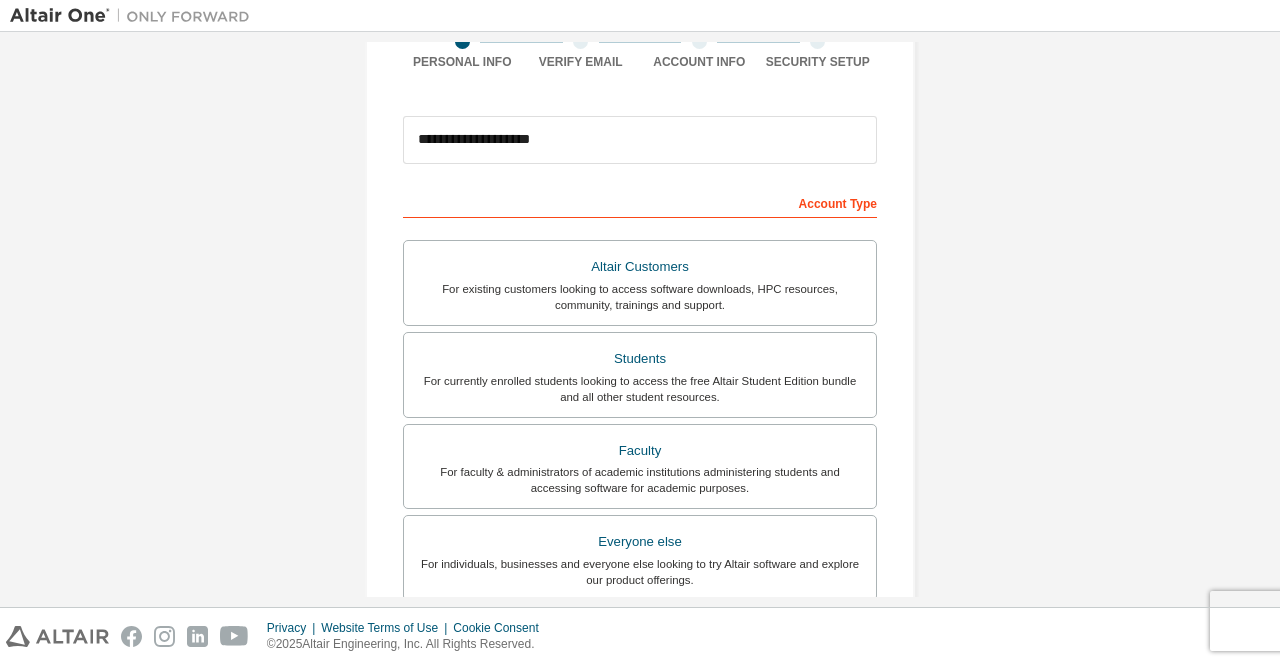 scroll, scrollTop: 170, scrollLeft: 0, axis: vertical 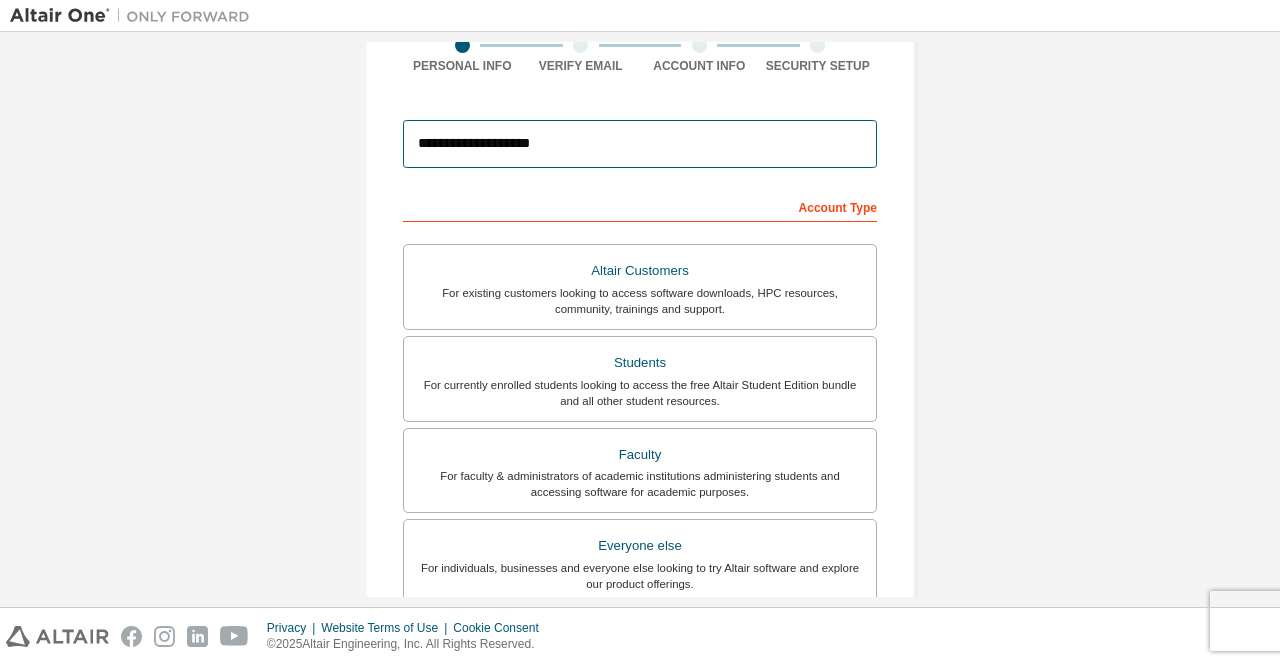 click on "**********" at bounding box center [640, 144] 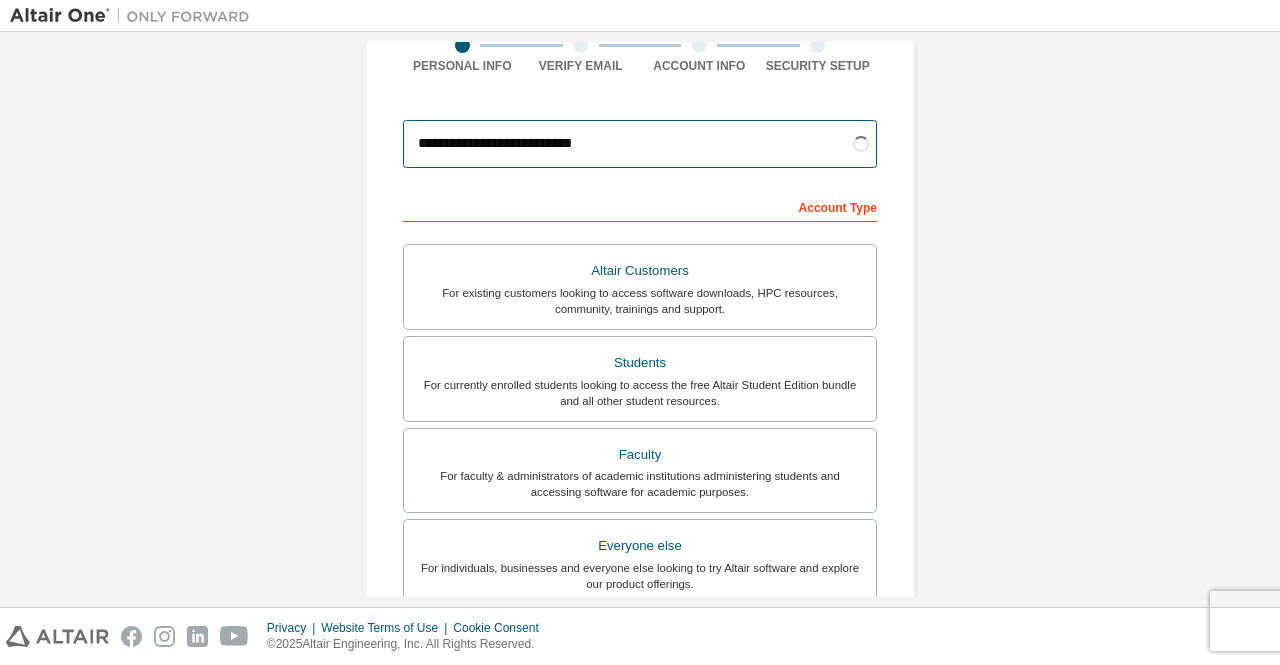 type on "**********" 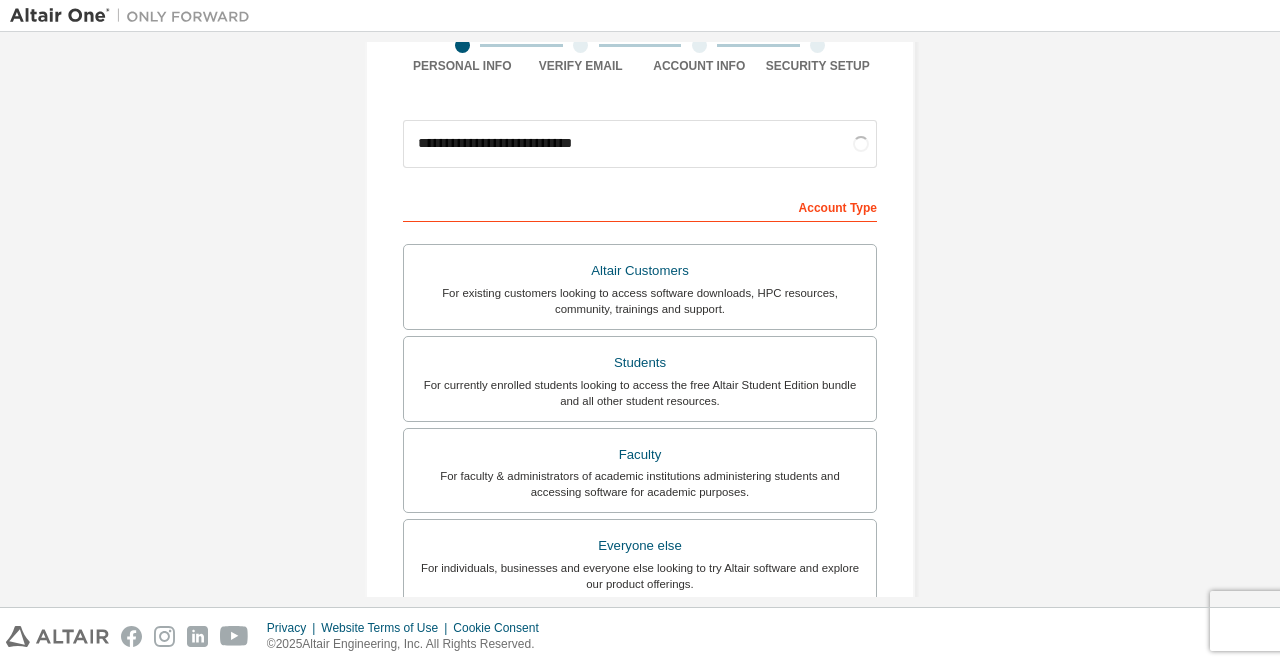 click on "**********" at bounding box center [640, 401] 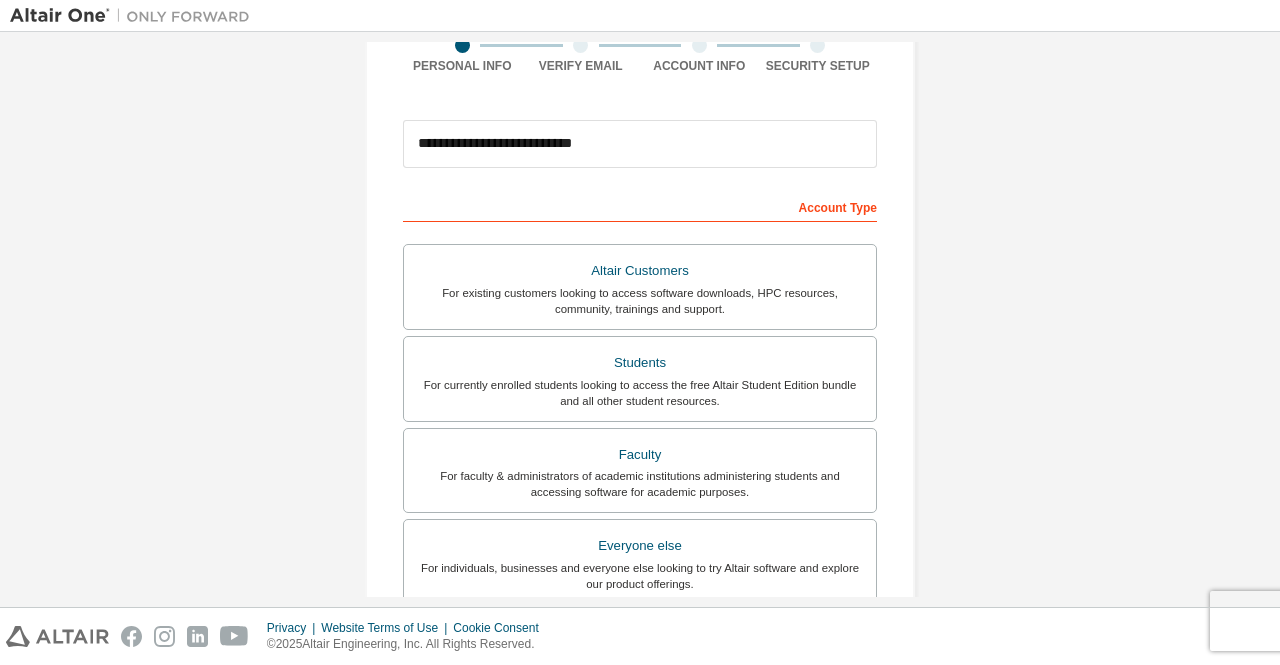 scroll, scrollTop: 274, scrollLeft: 0, axis: vertical 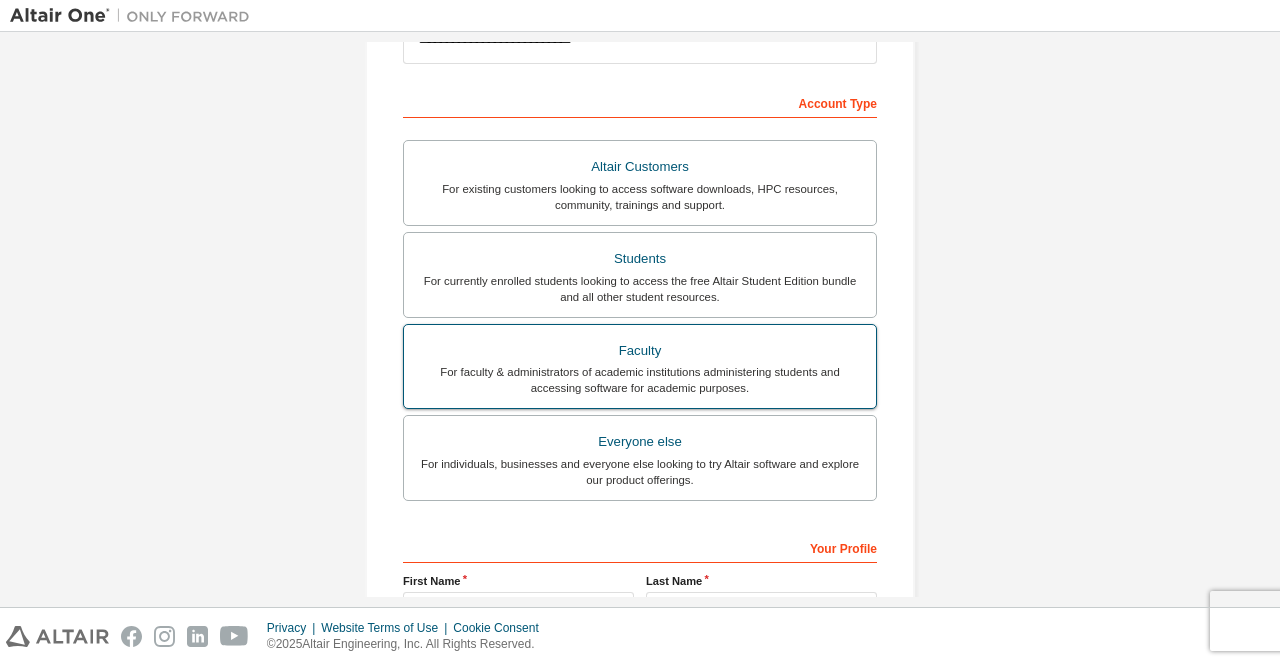 click on "For faculty & administrators of academic institutions administering students and accessing software for academic purposes." at bounding box center [640, 380] 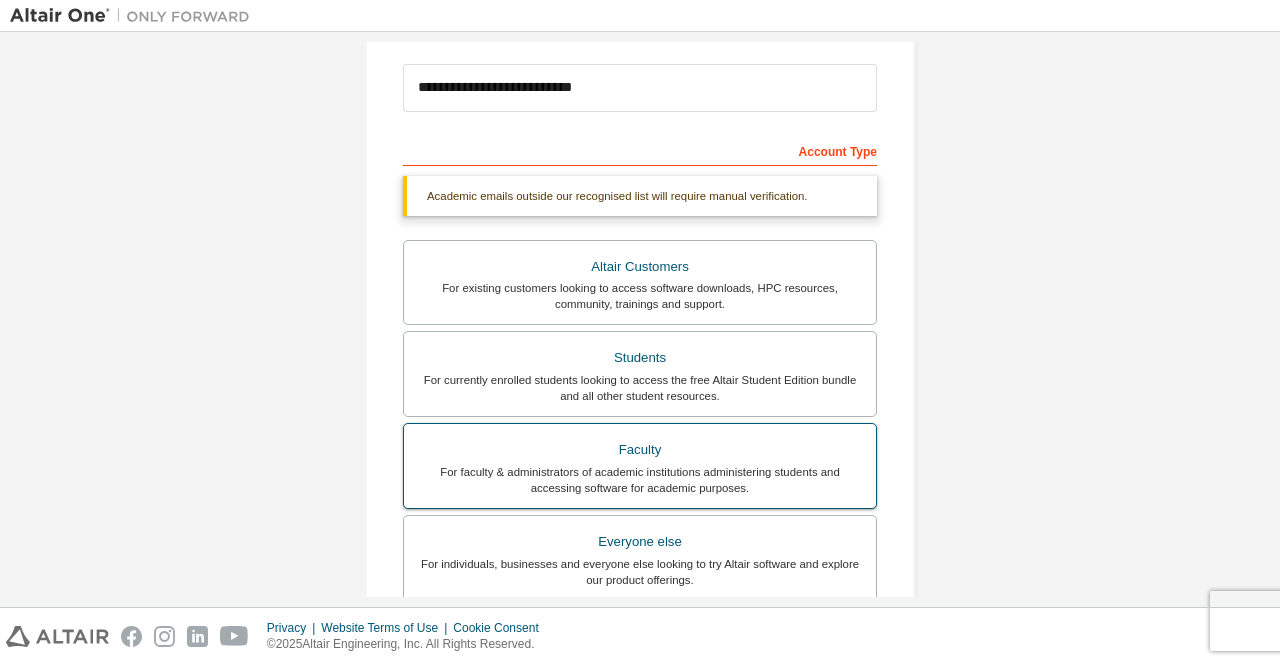 scroll, scrollTop: 226, scrollLeft: 0, axis: vertical 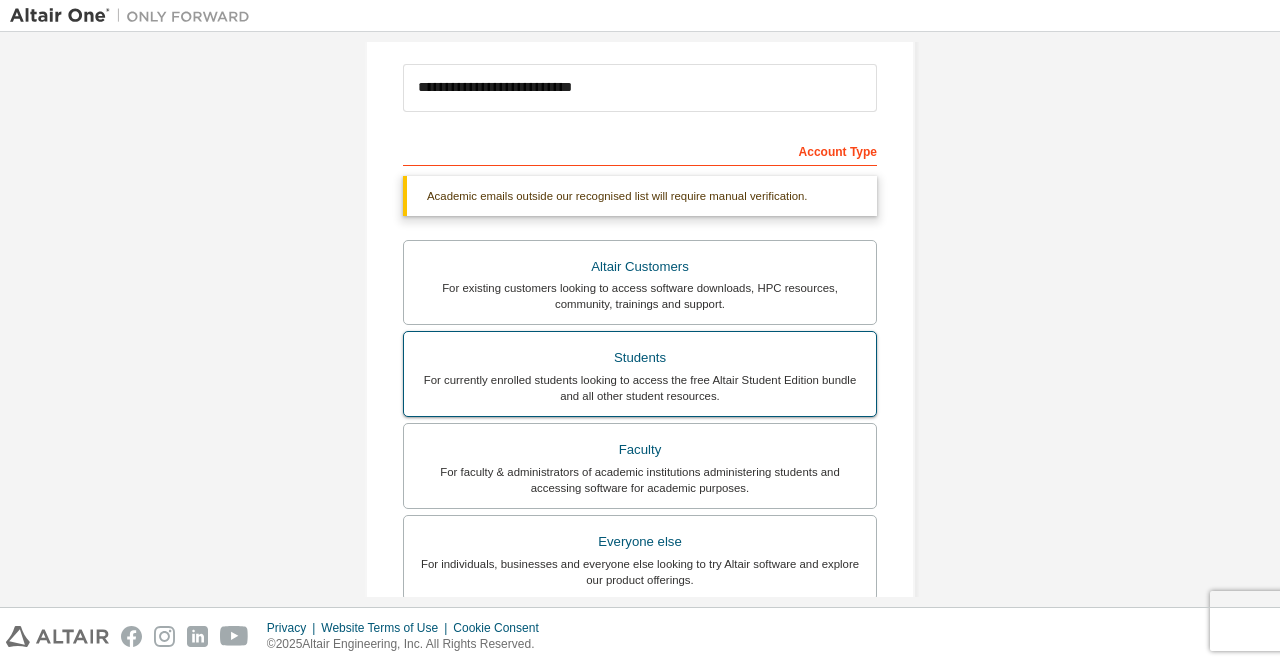 click on "For currently enrolled students looking to access the free Altair Student Edition bundle and all other student resources." at bounding box center [640, 388] 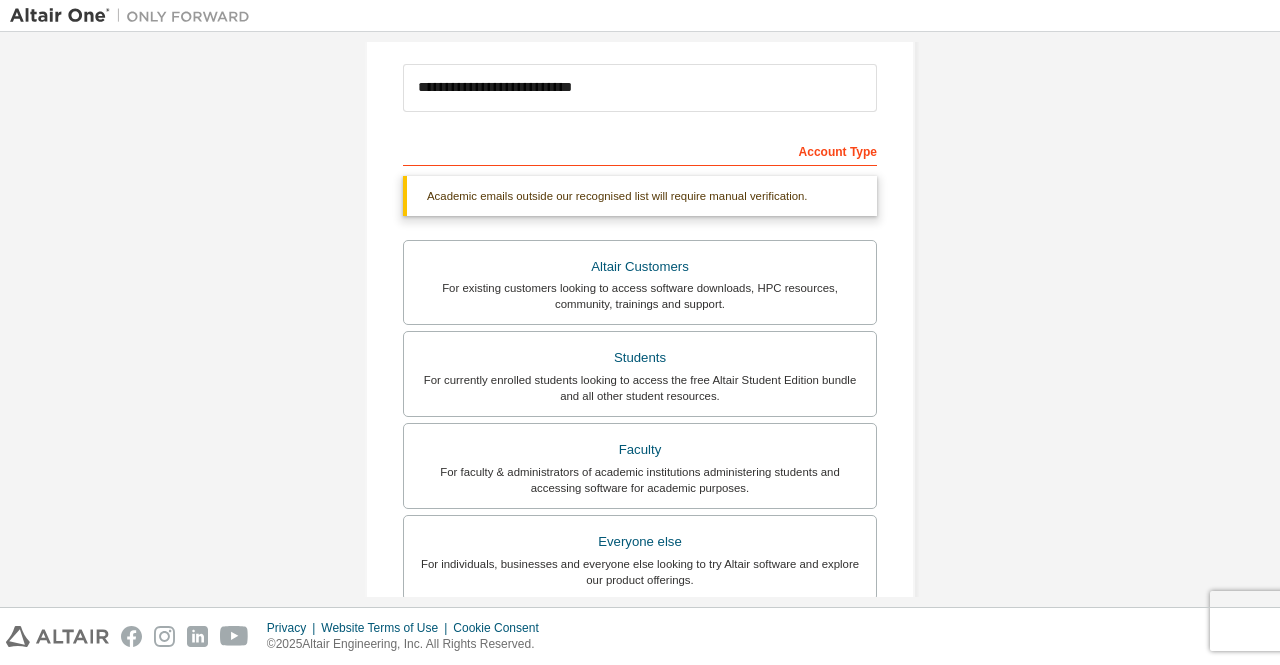 click on "**********" at bounding box center (640, 371) 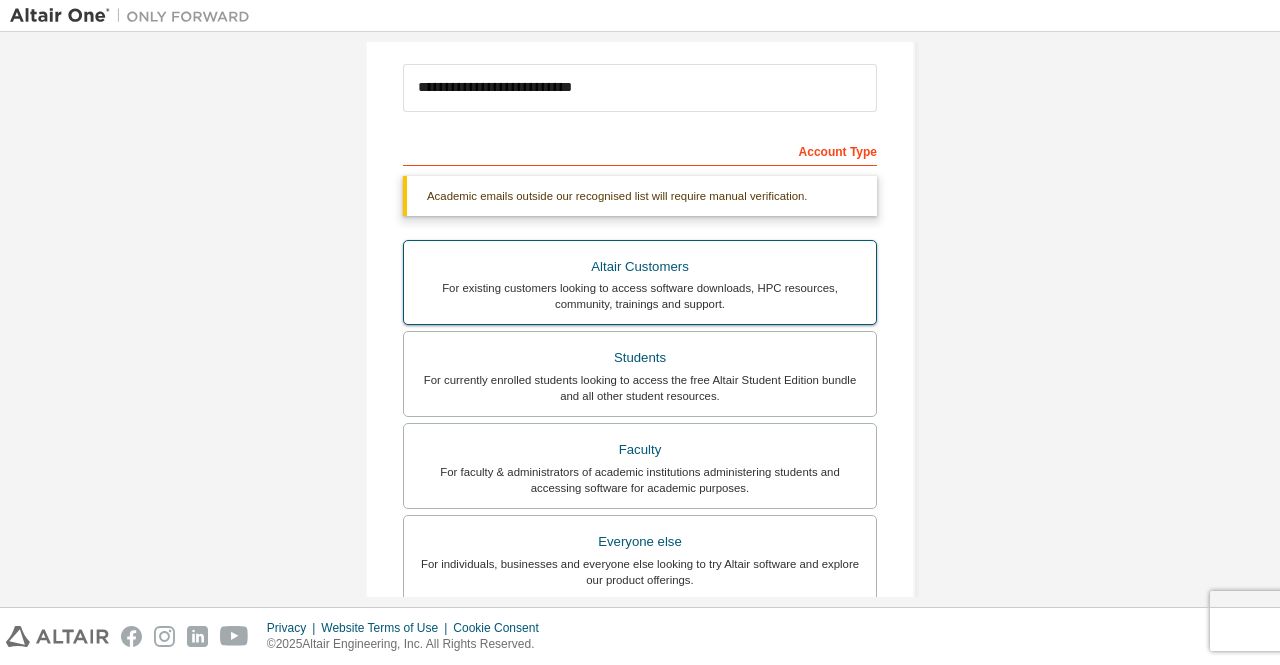 click on "For existing customers looking to access software downloads, HPC resources, community, trainings and support." at bounding box center (640, 296) 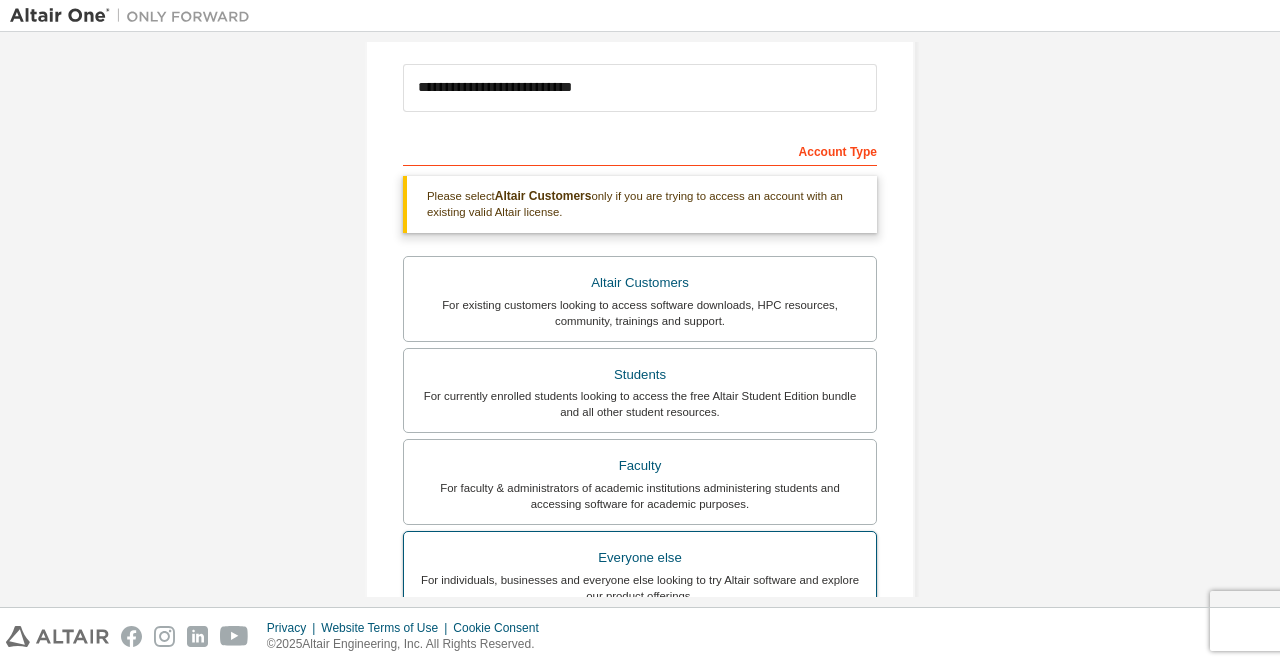 click on "Everyone else" at bounding box center [640, 558] 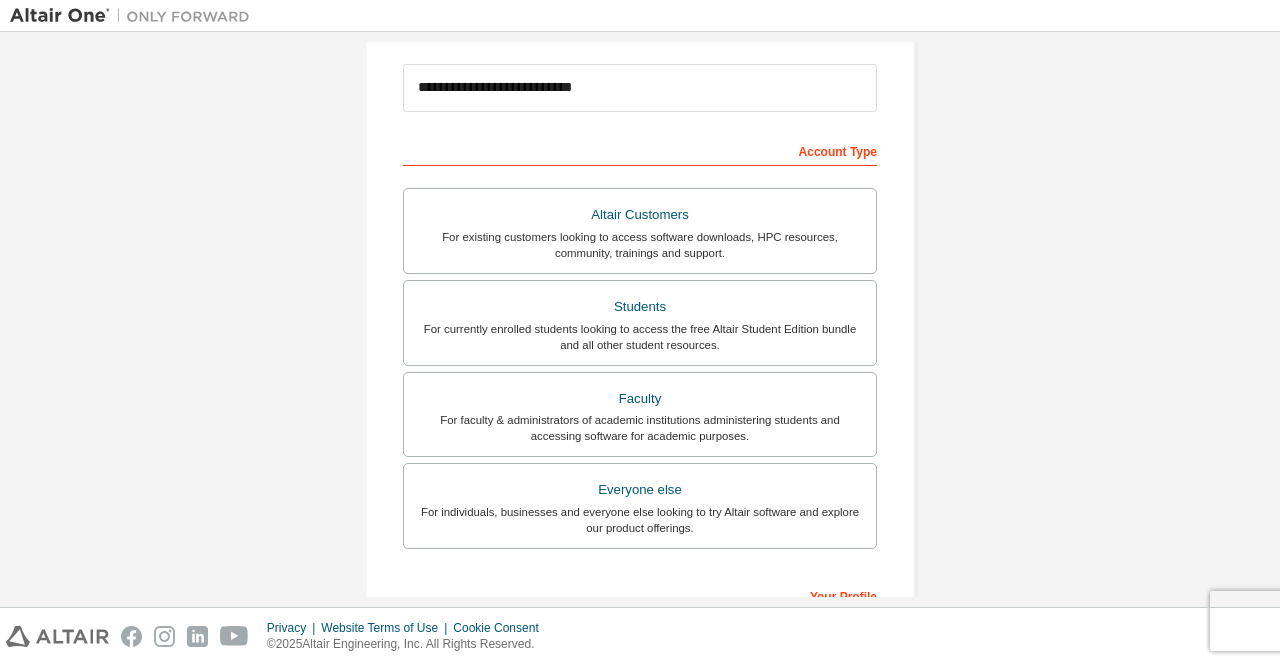 click on "**********" at bounding box center (640, 345) 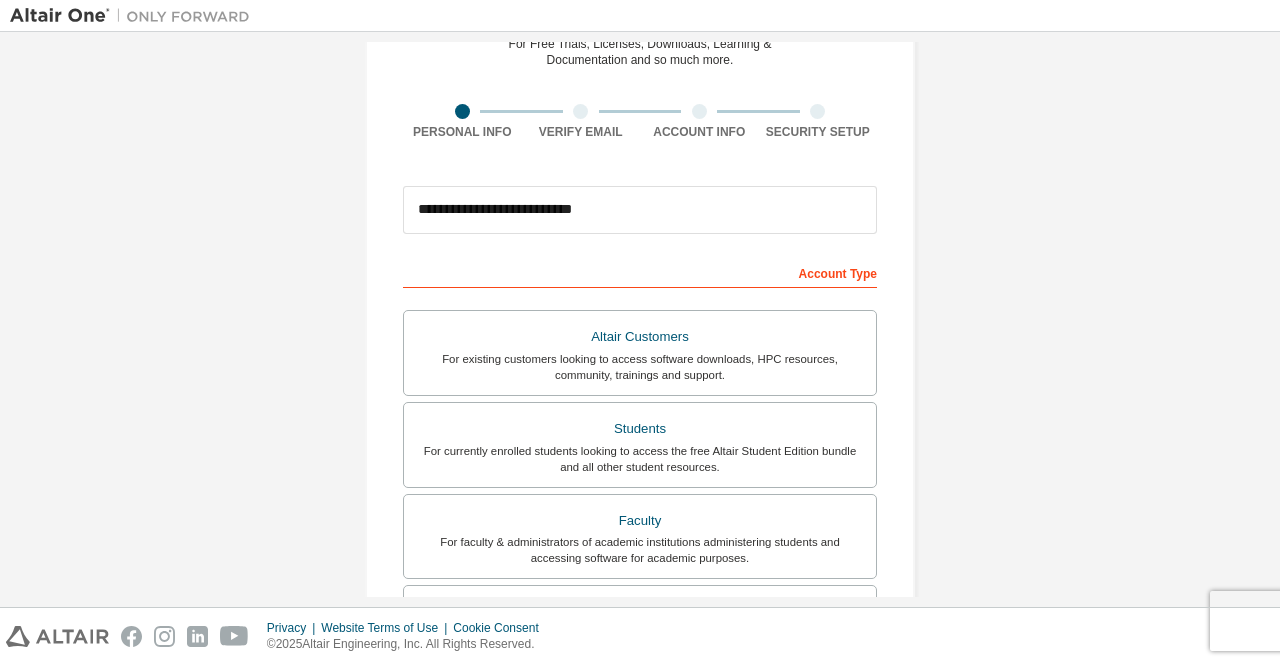 scroll, scrollTop: 94, scrollLeft: 0, axis: vertical 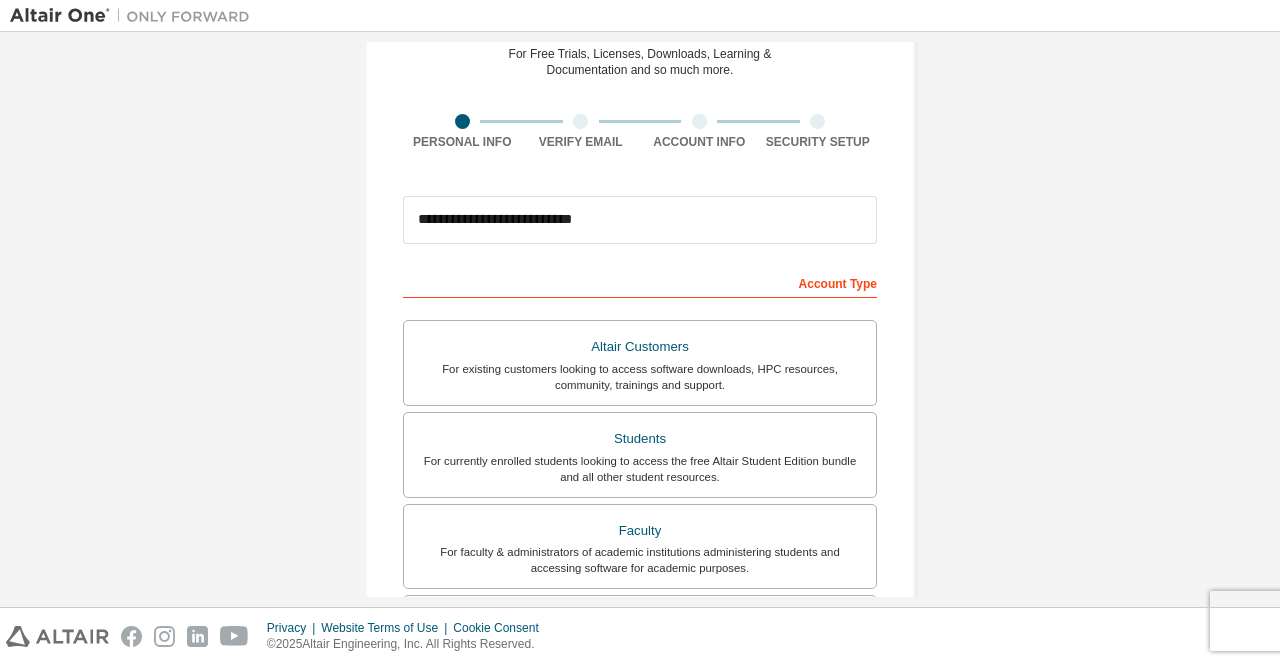 click on "**********" at bounding box center [640, 477] 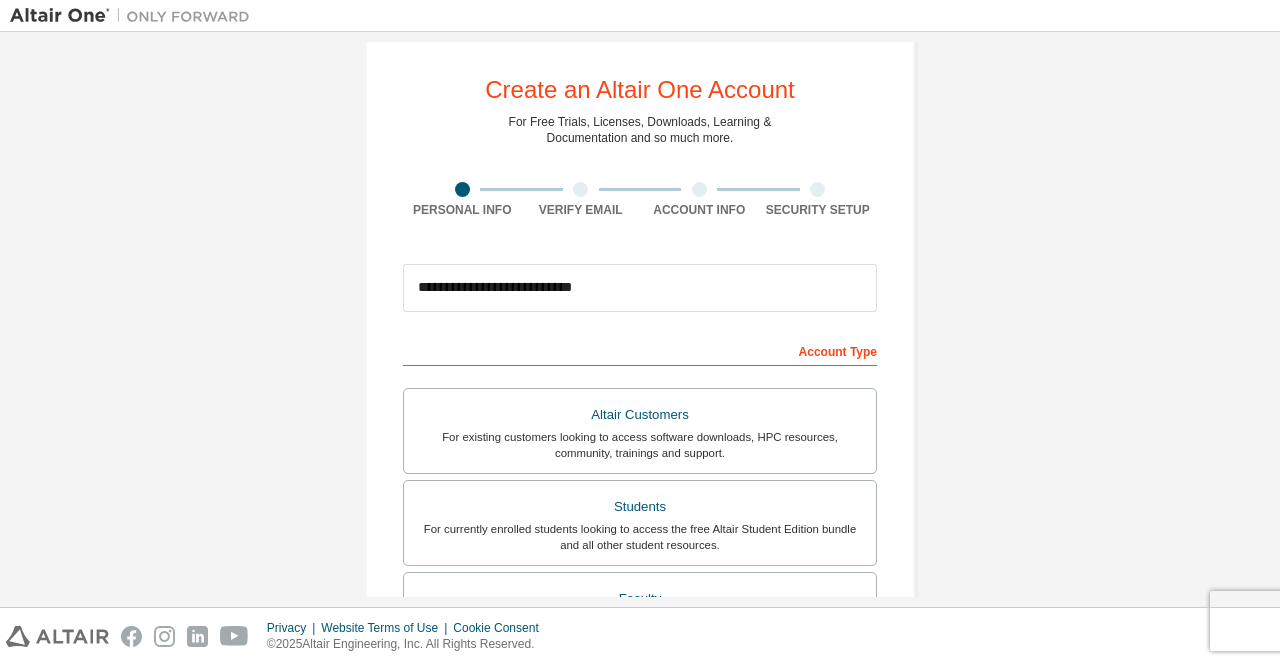 scroll, scrollTop: 24, scrollLeft: 0, axis: vertical 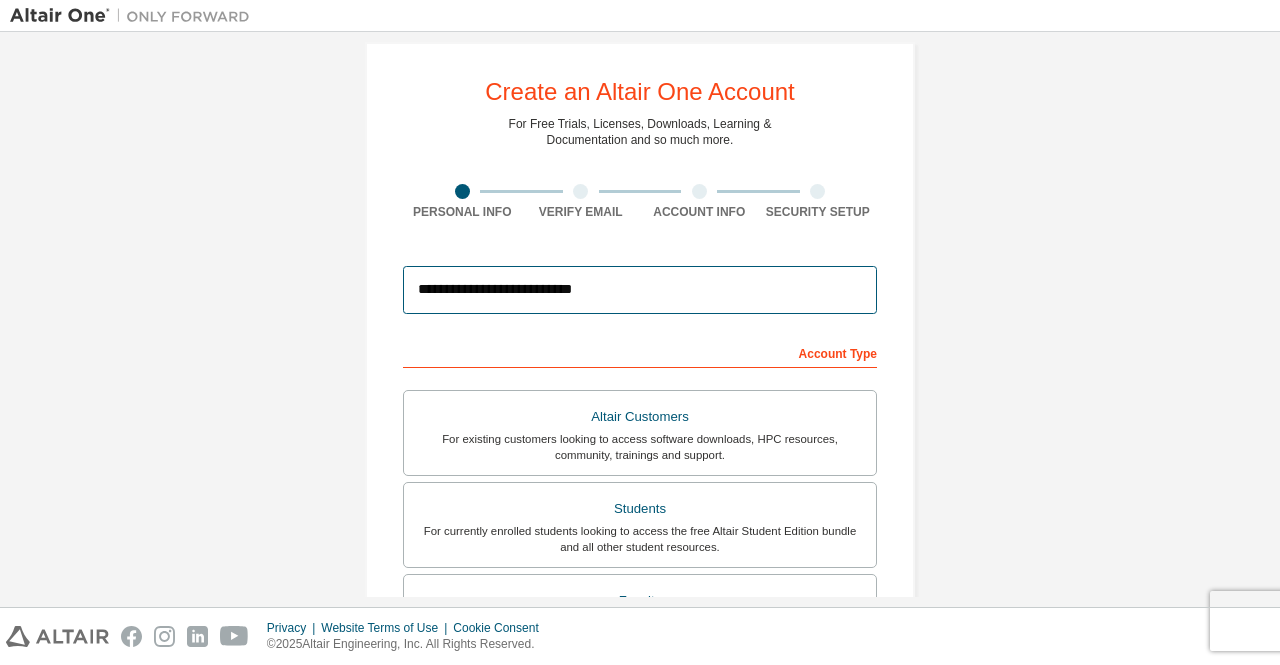 drag, startPoint x: 599, startPoint y: 293, endPoint x: 358, endPoint y: 305, distance: 241.29857 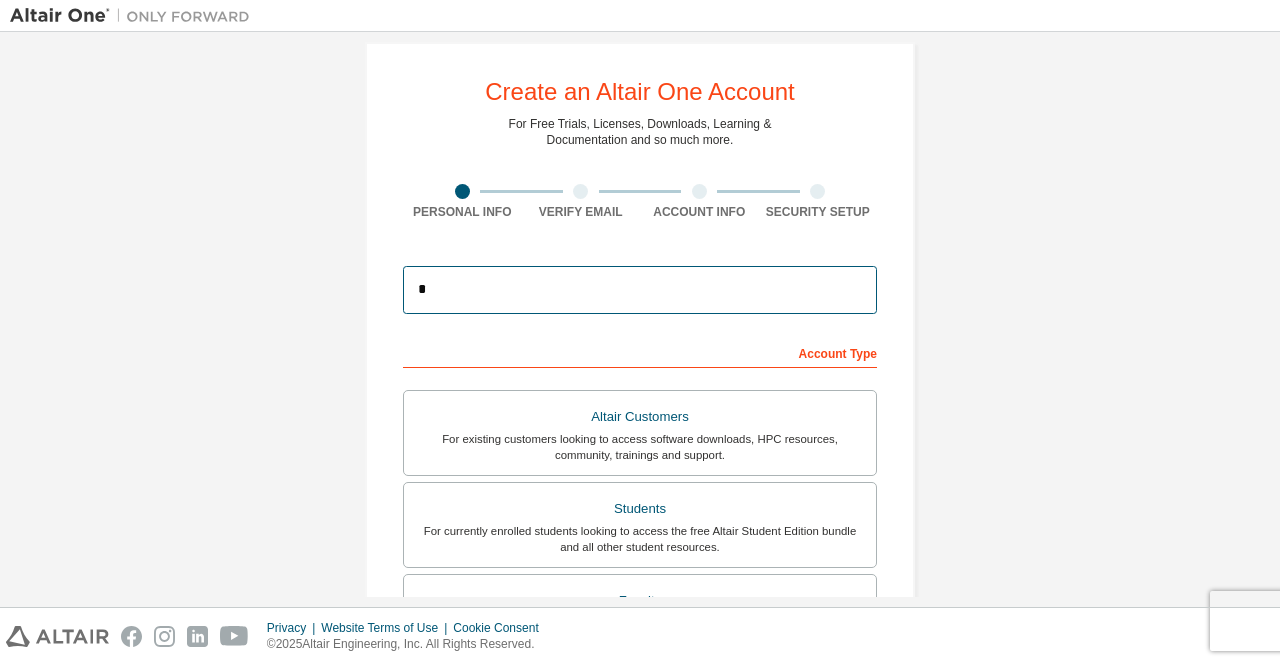 type on "**********" 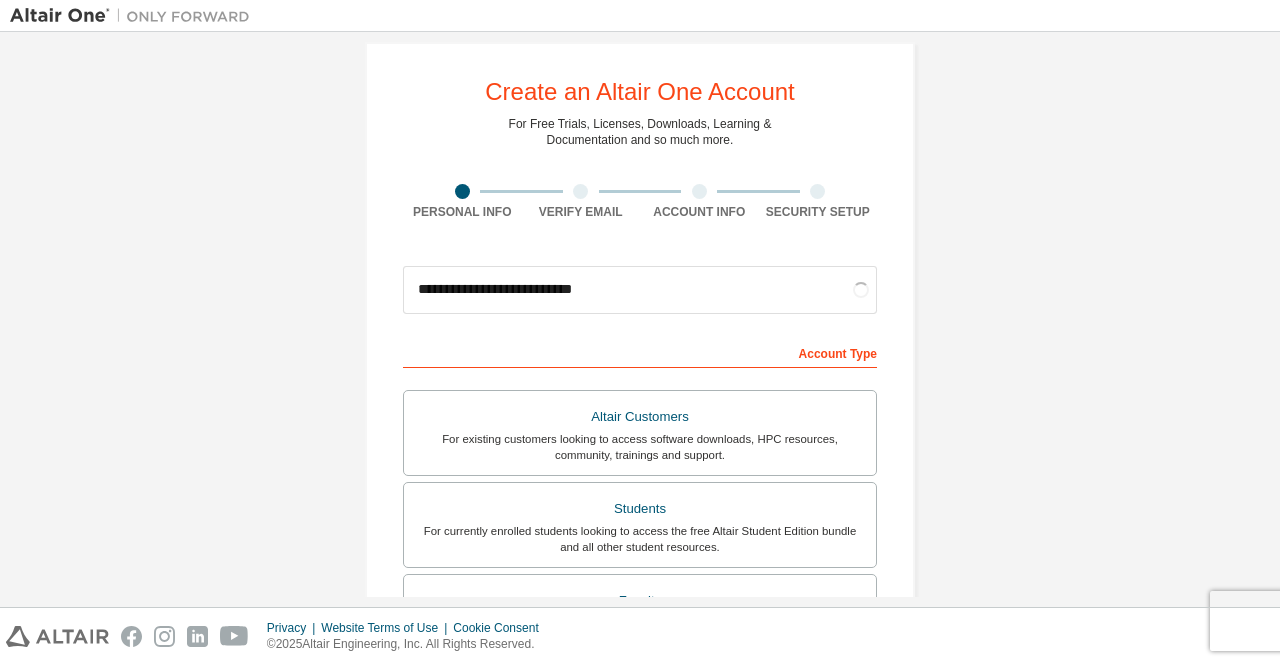 click on "Altair Customers For existing customers looking to access software downloads, HPC resources, community, trainings and support. Students For currently enrolled students looking to access the free Altair Student Edition bundle and all other student resources. Faculty For faculty & administrators of academic institutions administering students and accessing software for academic purposes. Everyone else For individuals, businesses and everyone else looking to try Altair software and explore our product offerings." at bounding box center (640, 567) 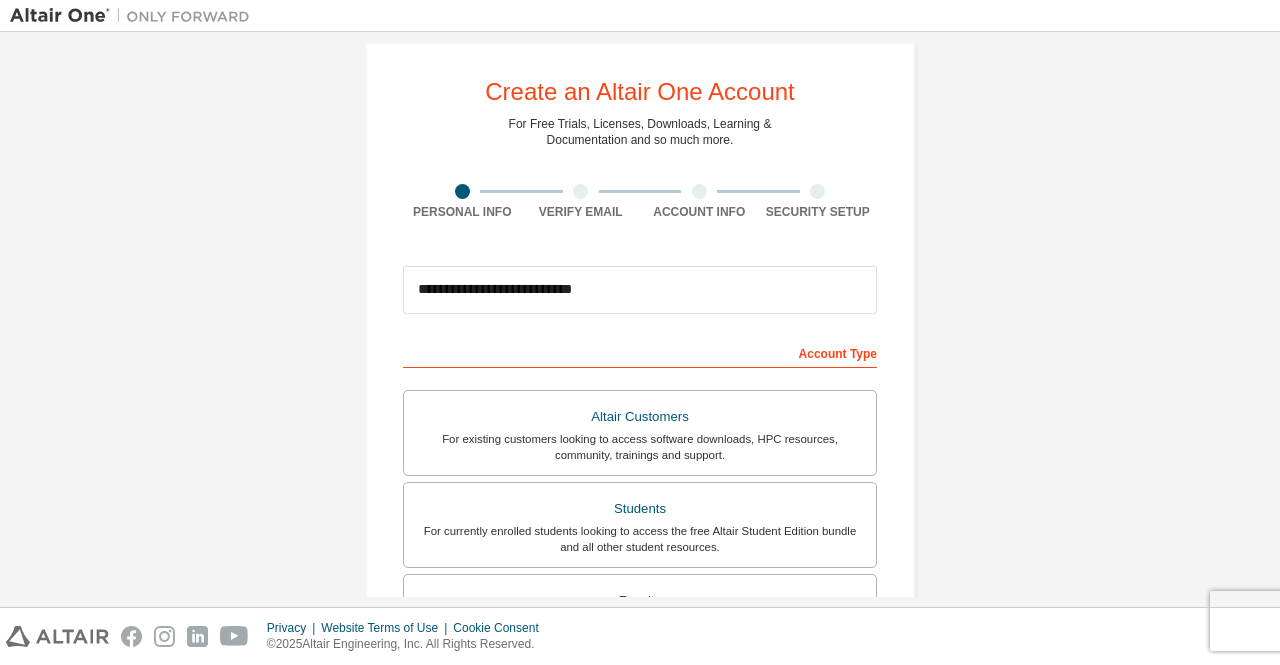 click on "**********" at bounding box center (640, 547) 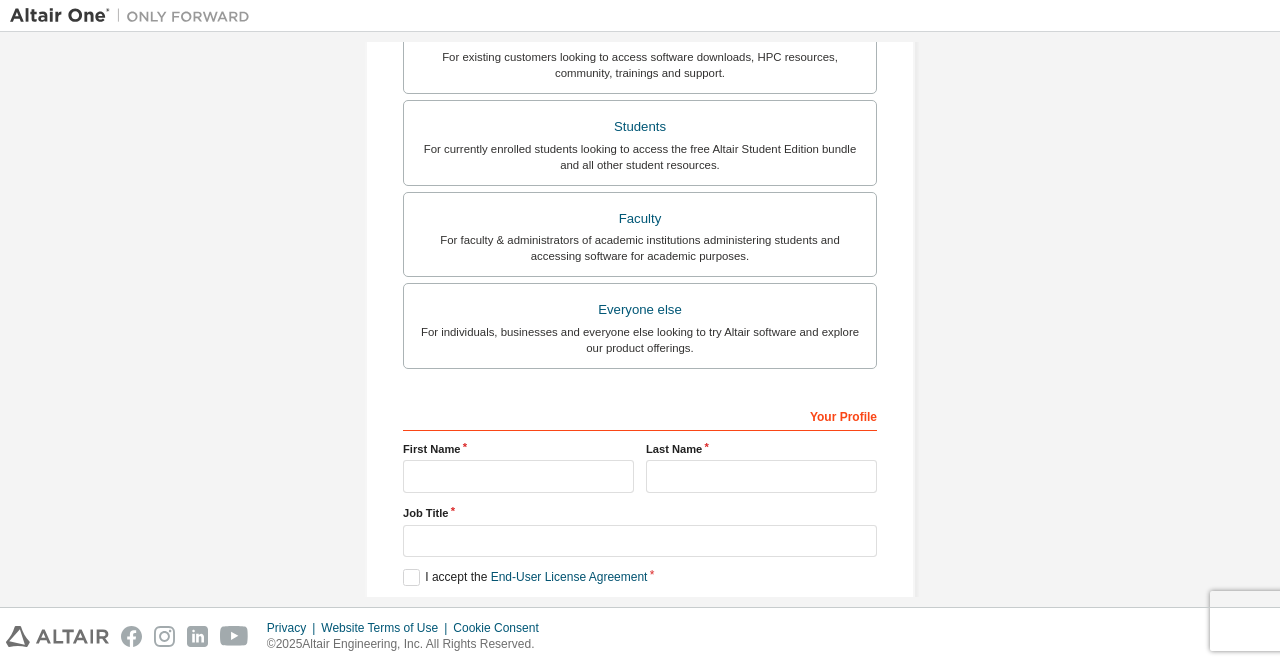 scroll, scrollTop: 498, scrollLeft: 0, axis: vertical 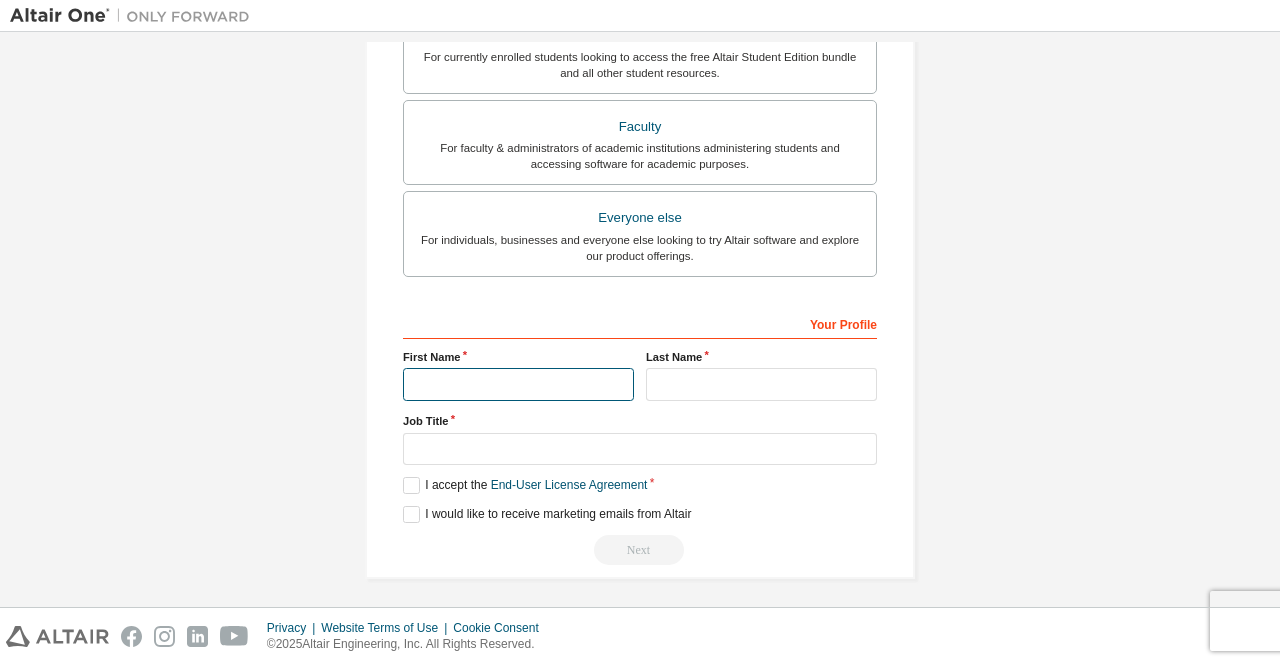 click at bounding box center (518, 384) 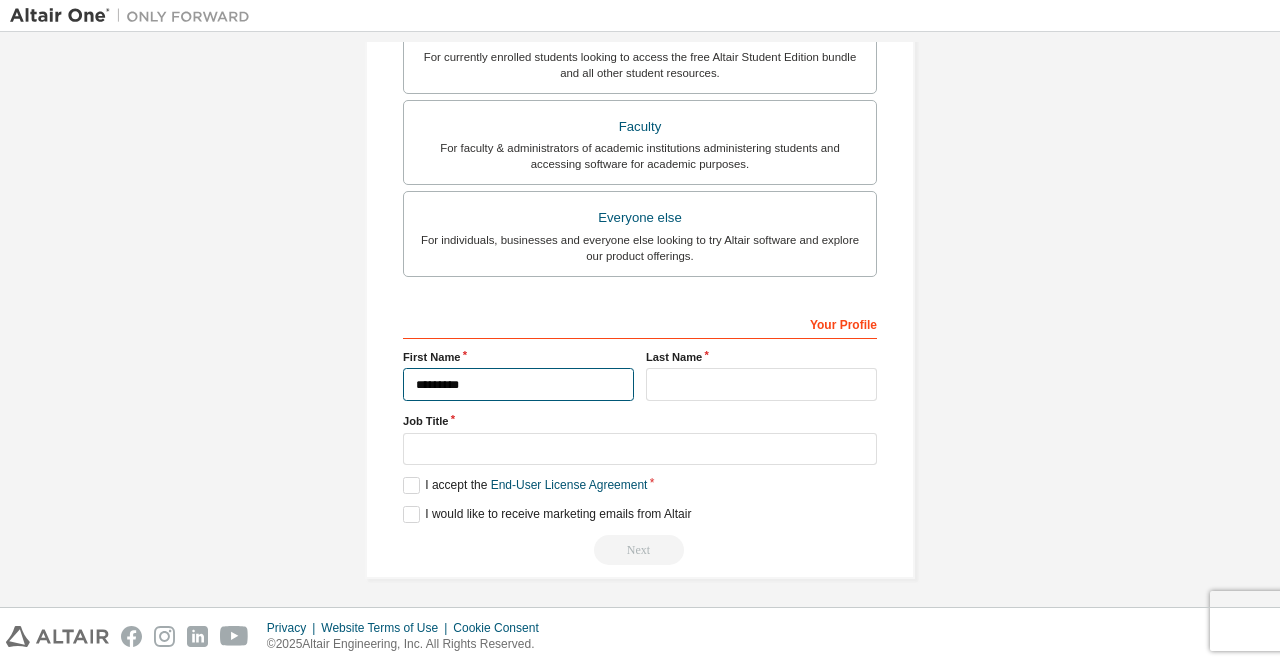 type on "*********" 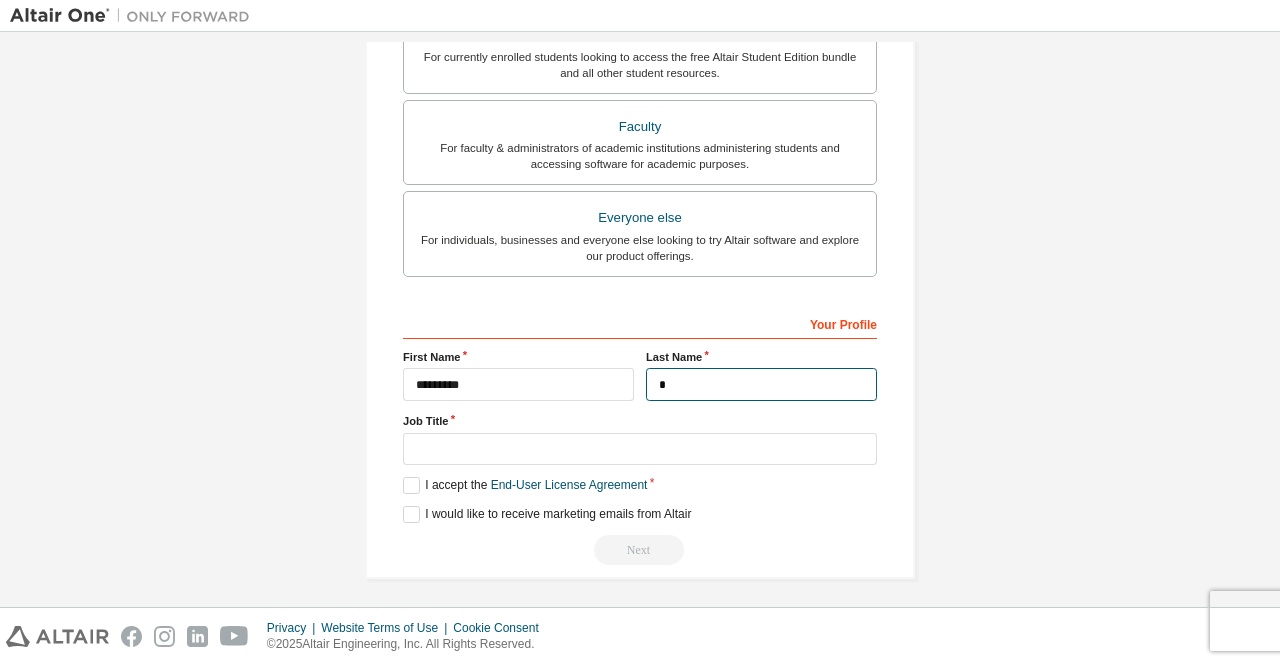 type on "*" 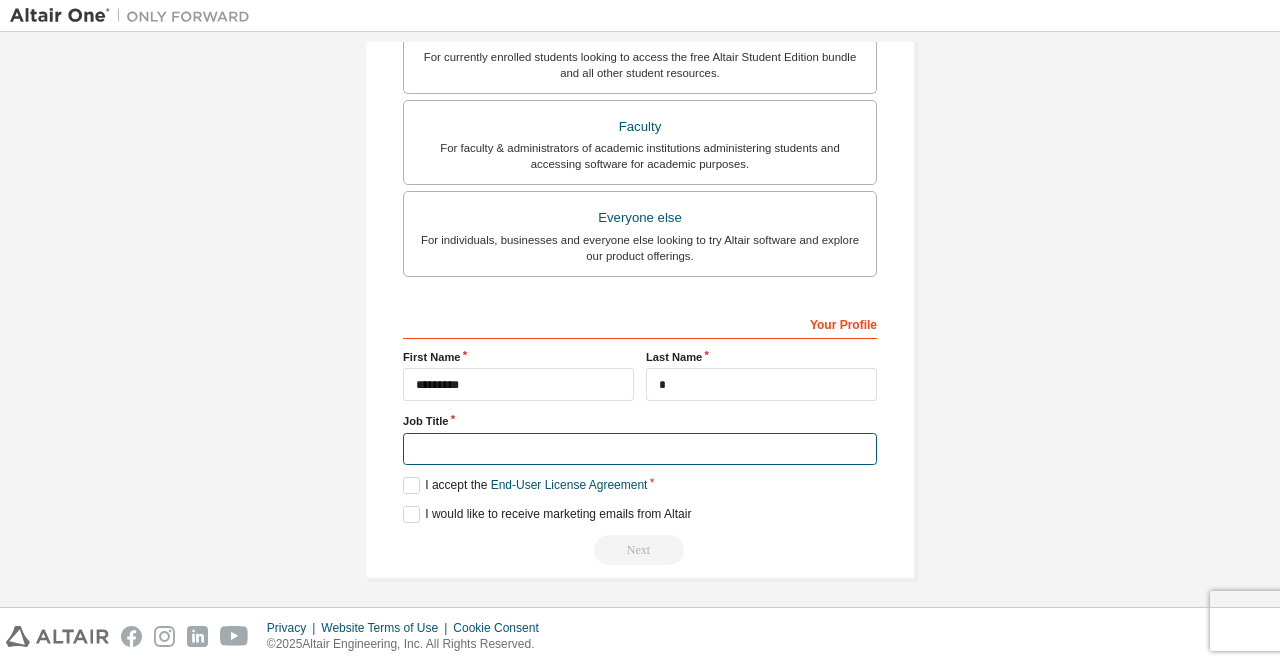 click at bounding box center (640, 449) 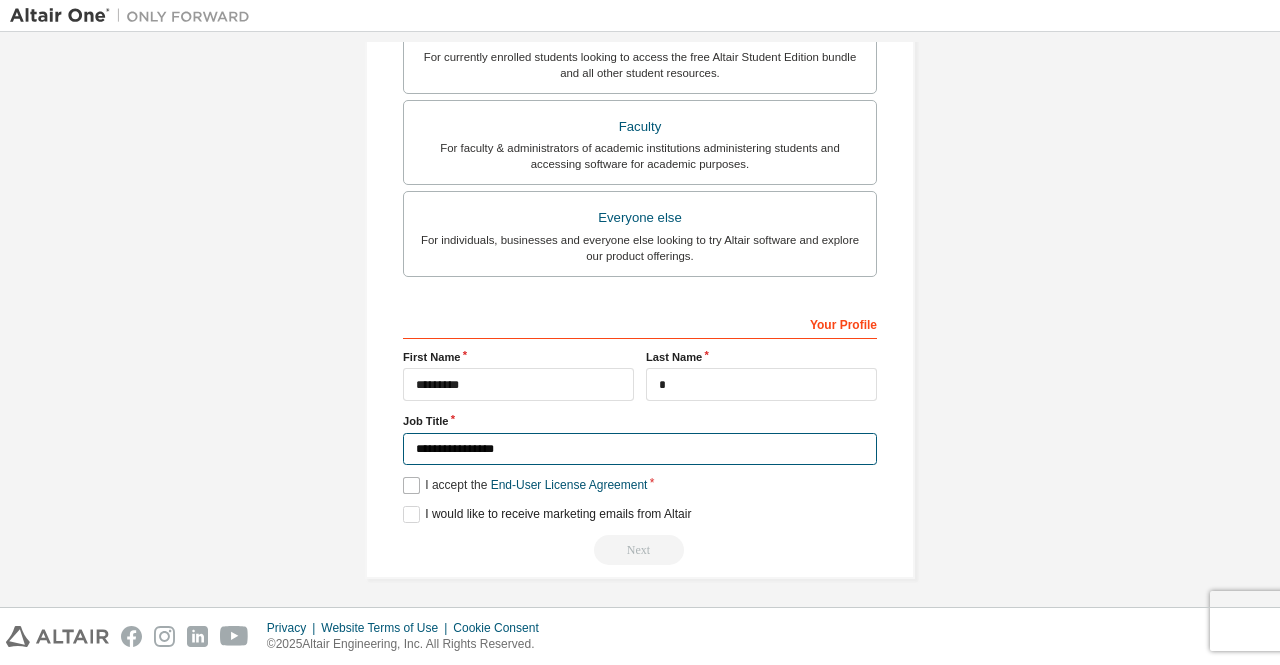 type on "**********" 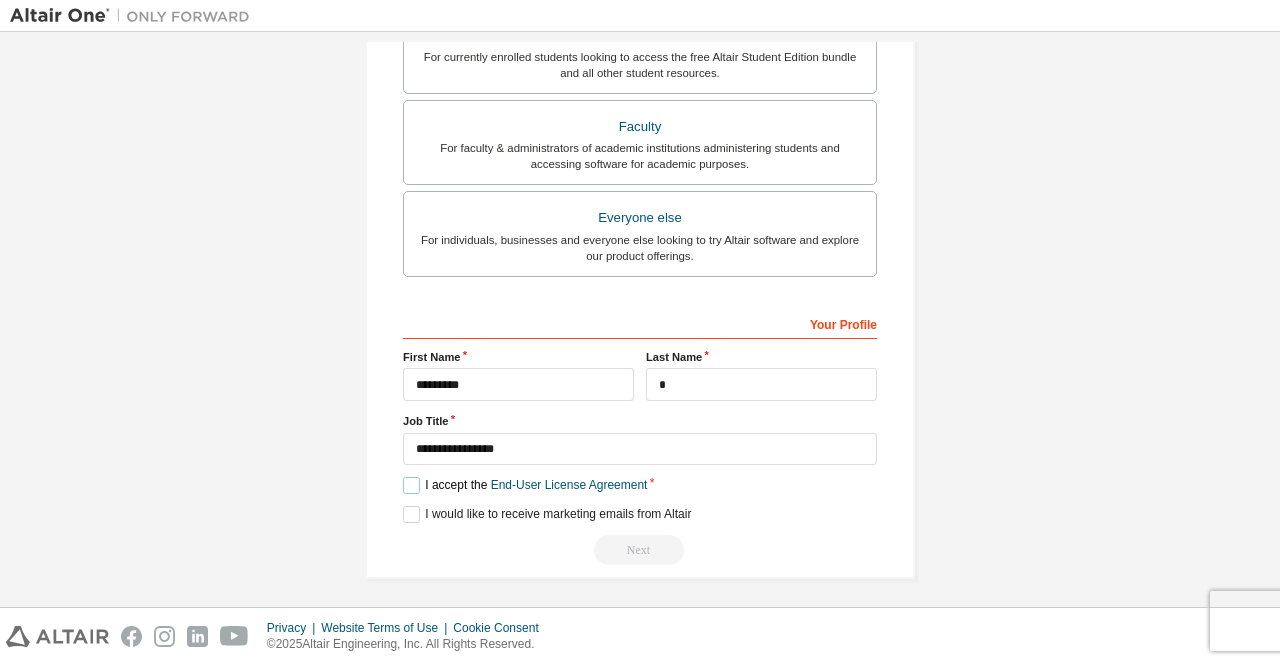 click on "I accept the    End-User License Agreement" at bounding box center [525, 485] 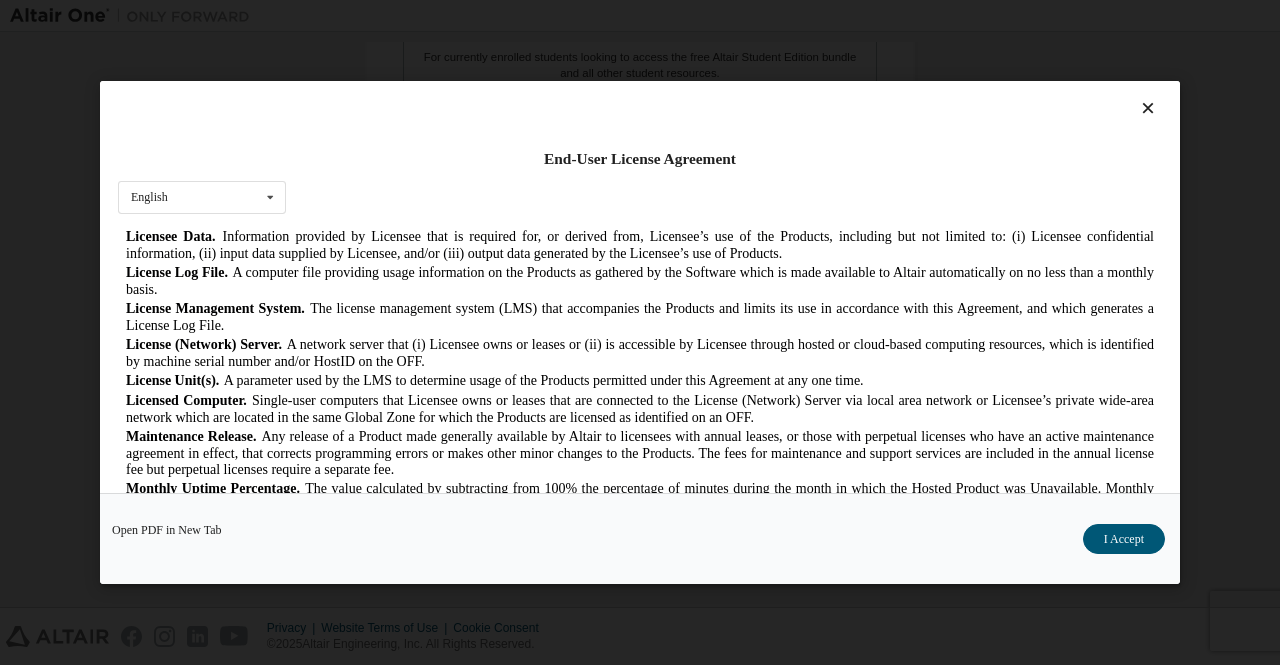 scroll, scrollTop: 734, scrollLeft: 0, axis: vertical 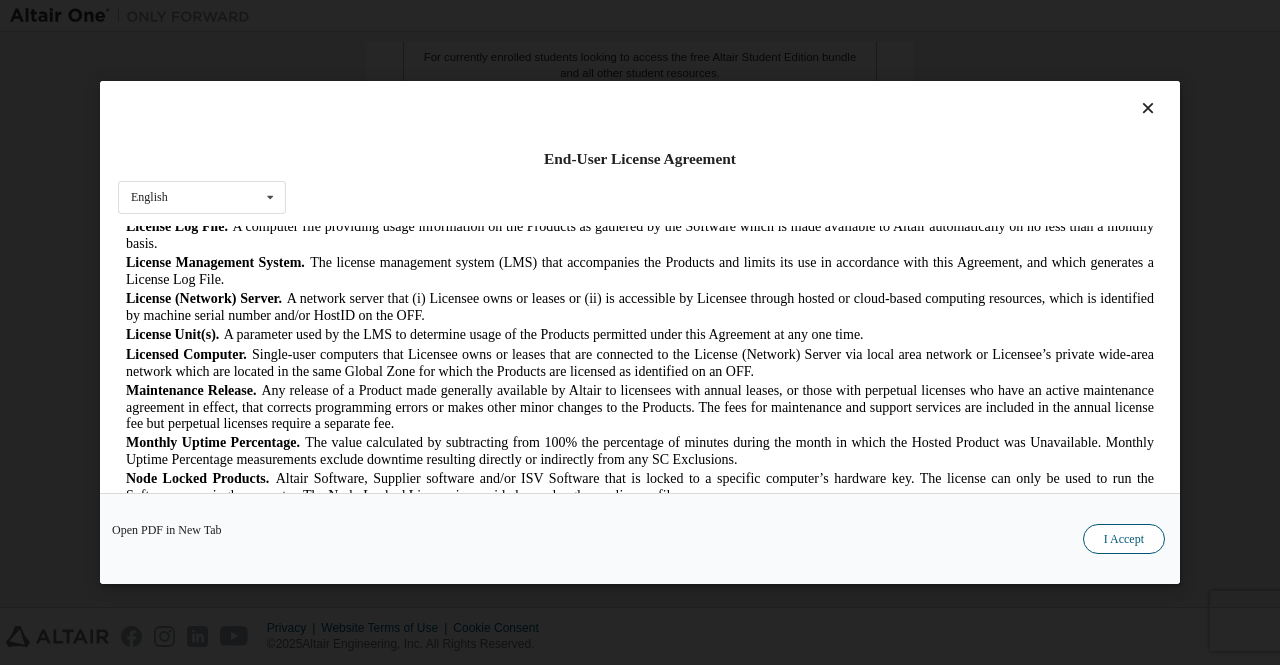 click on "I Accept" at bounding box center [1124, 539] 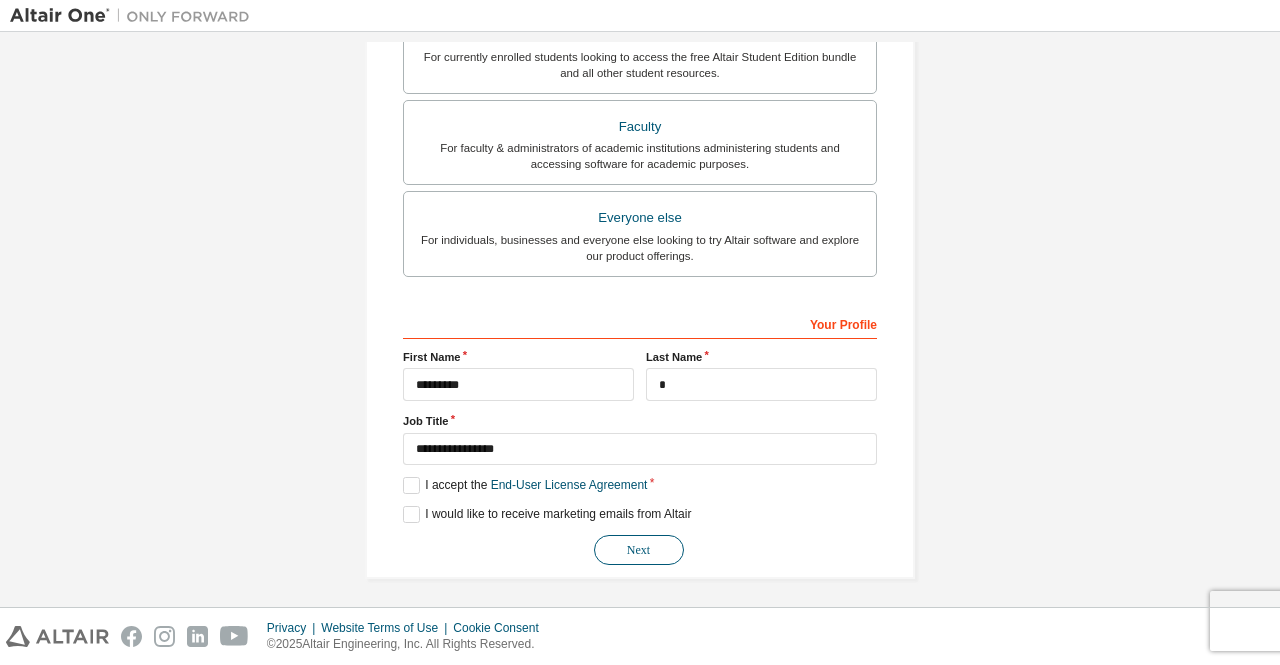 click on "Next" at bounding box center (639, 550) 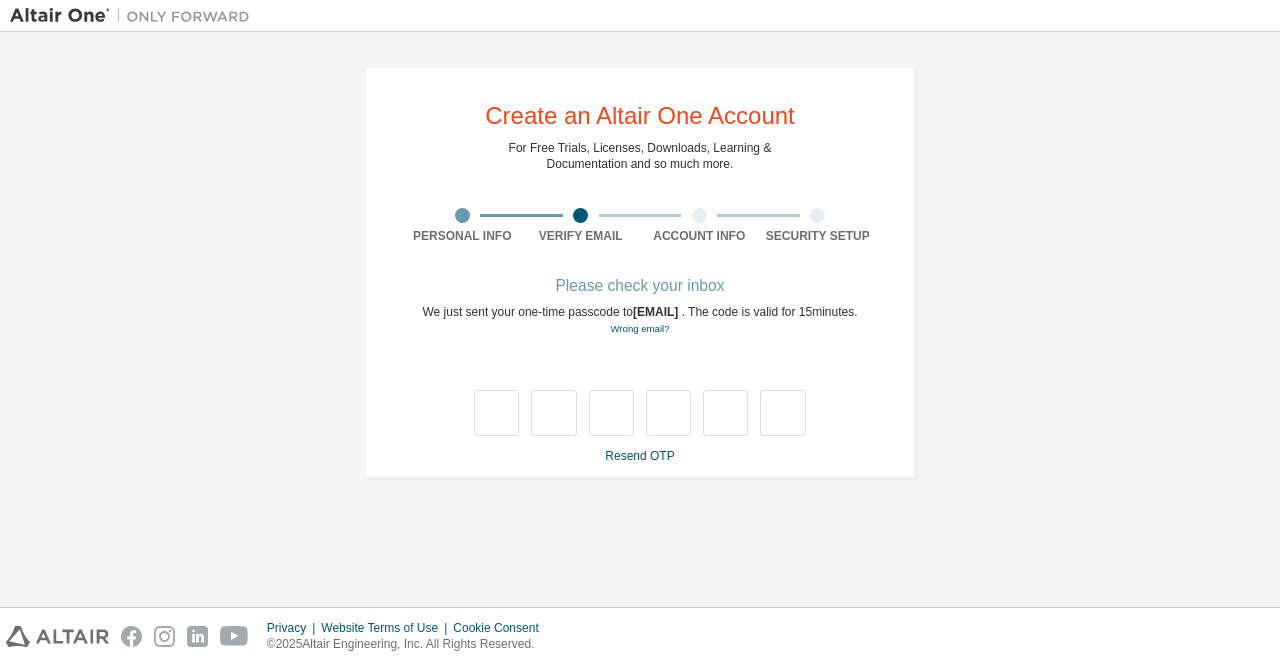 scroll, scrollTop: 0, scrollLeft: 0, axis: both 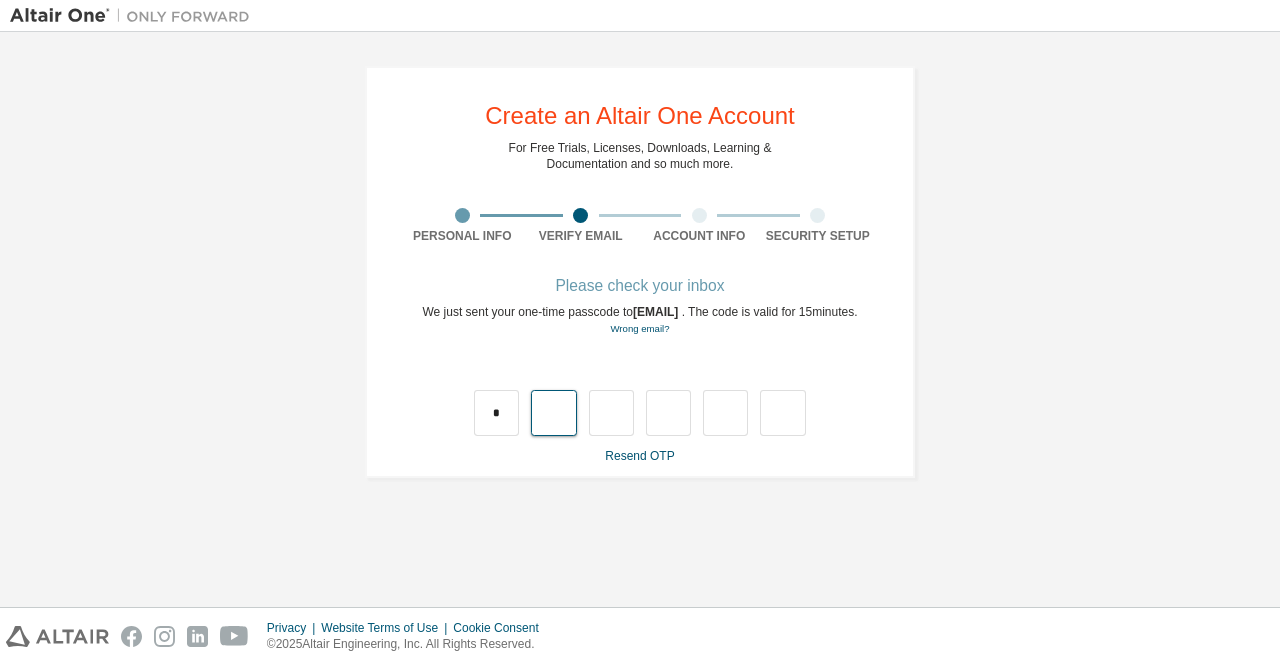 type on "*" 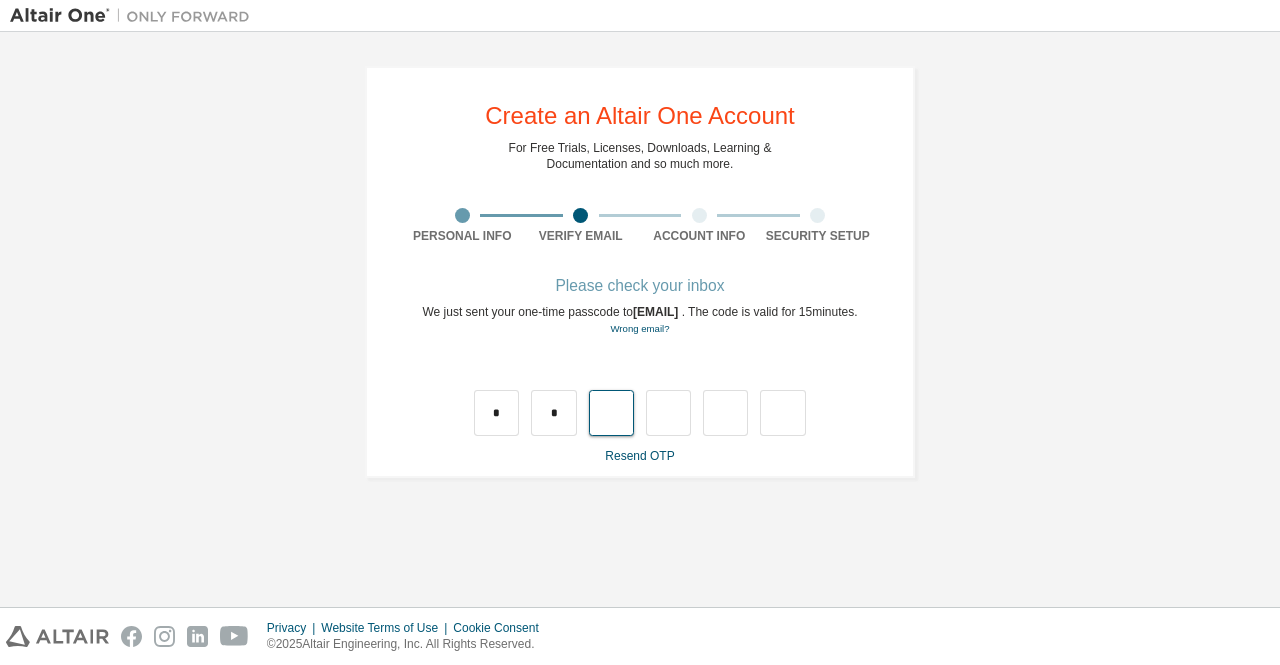 type on "*" 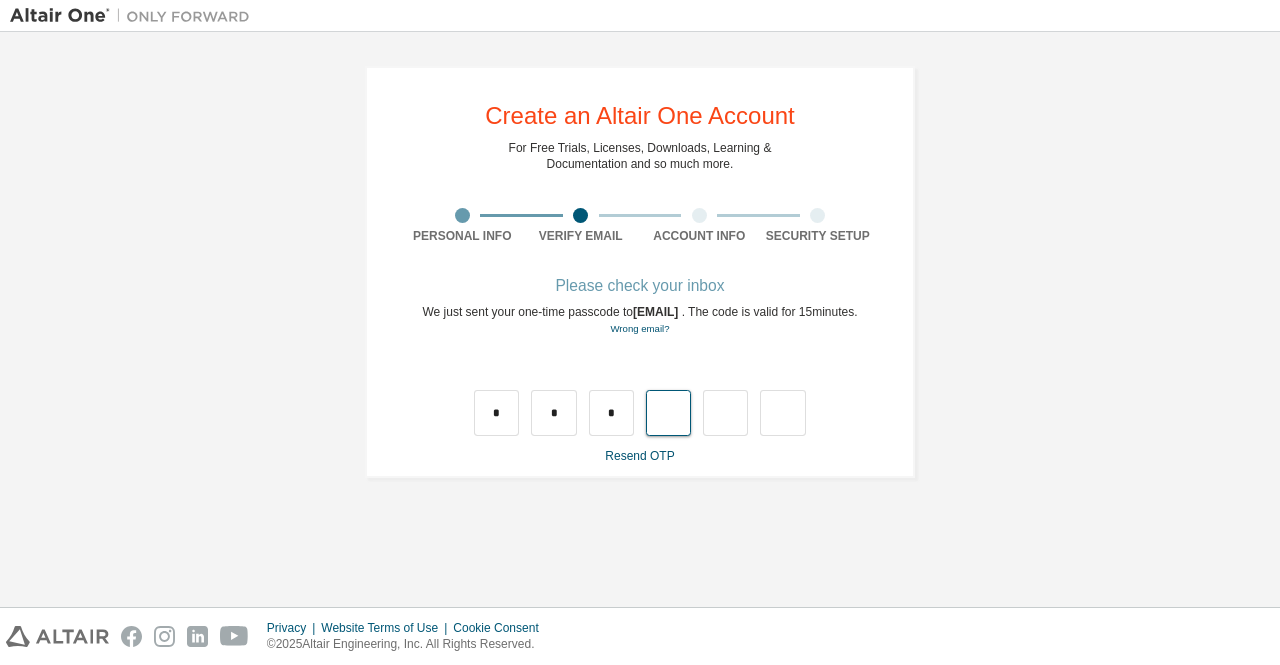 type on "*" 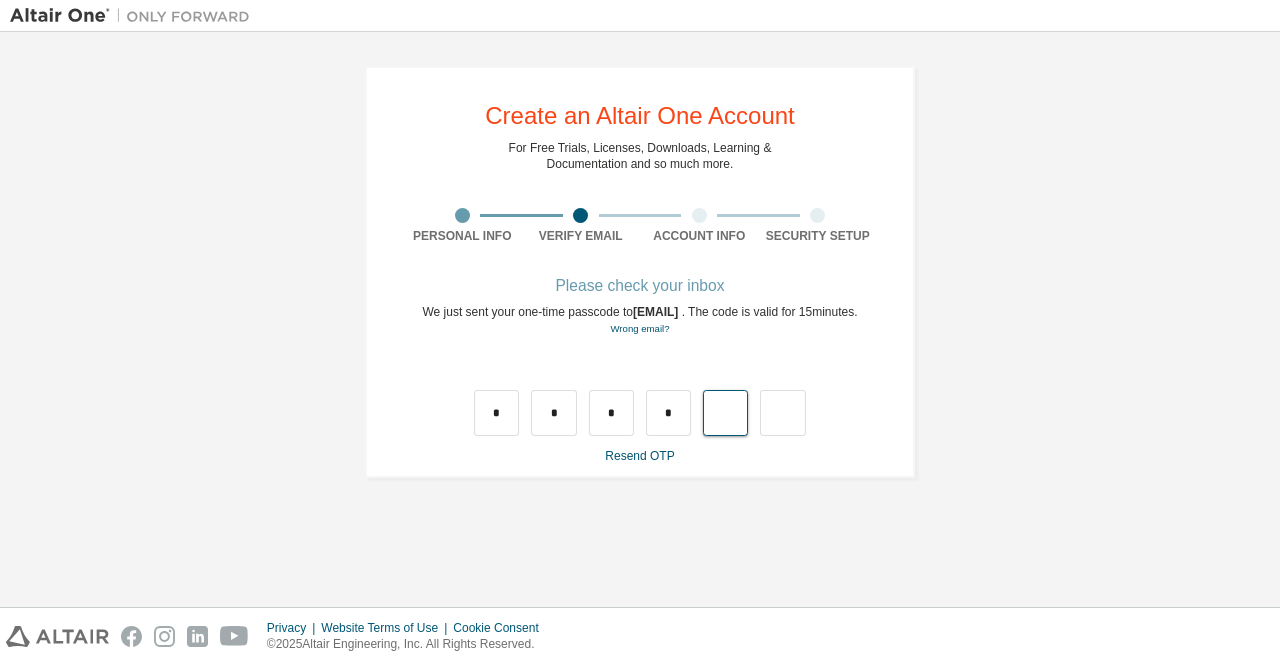 type on "*" 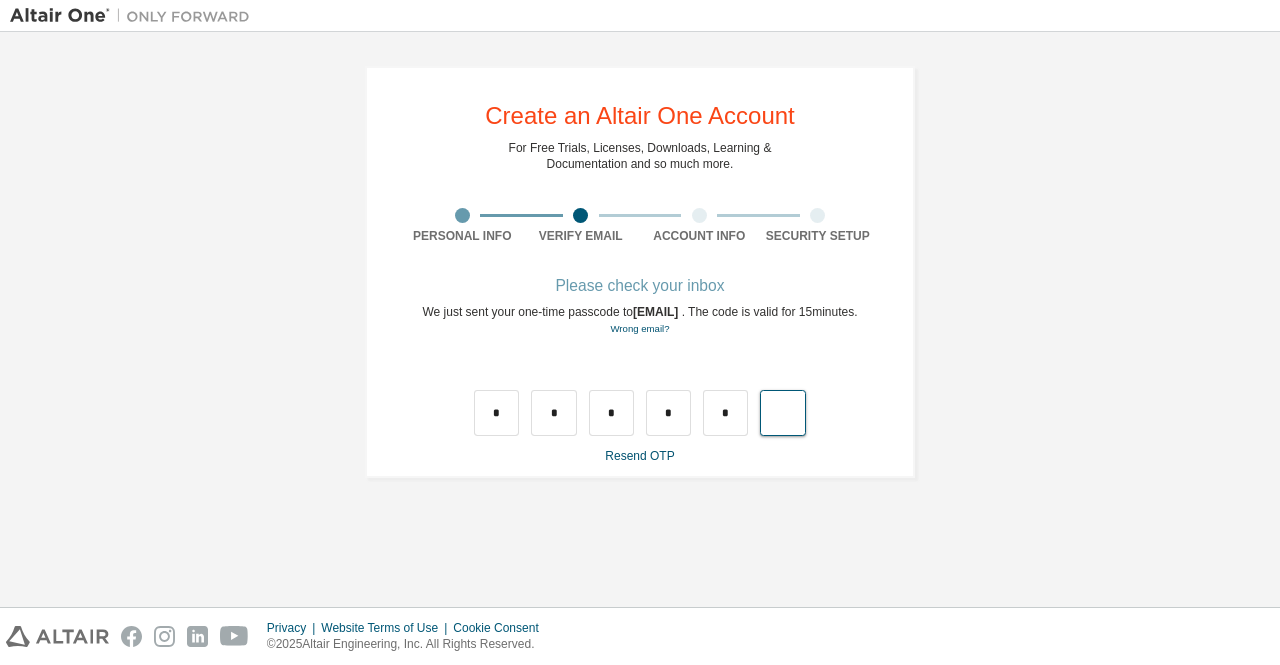 type on "*" 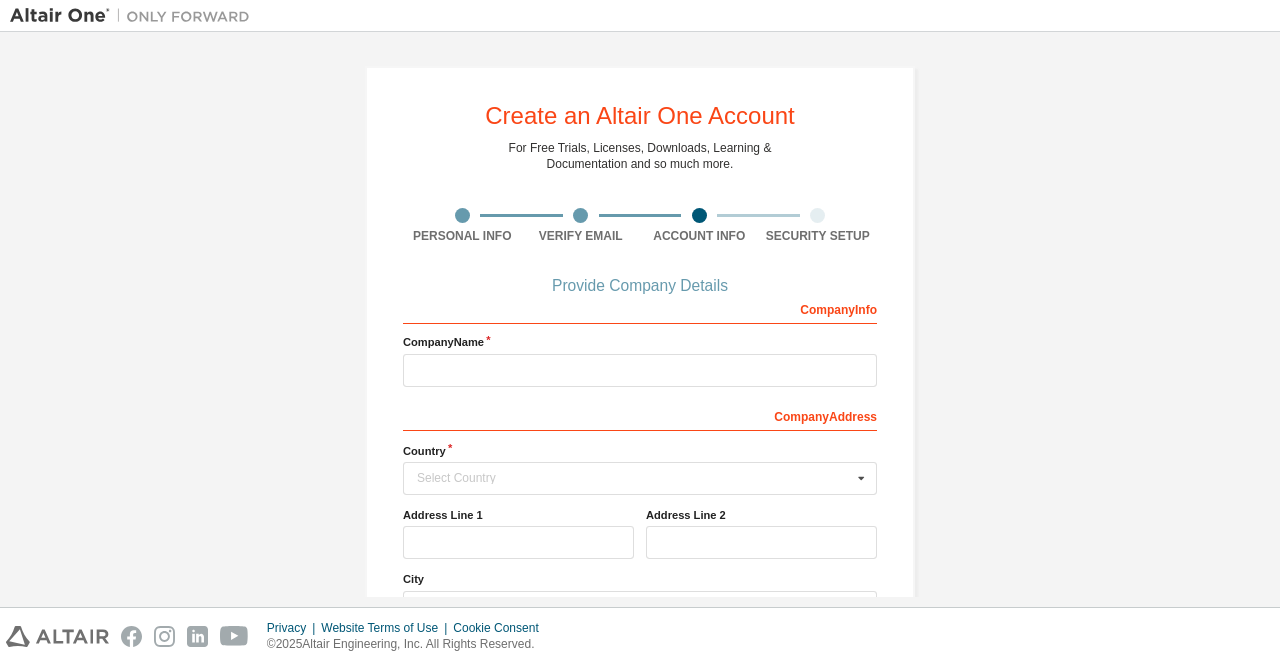 scroll, scrollTop: 166, scrollLeft: 0, axis: vertical 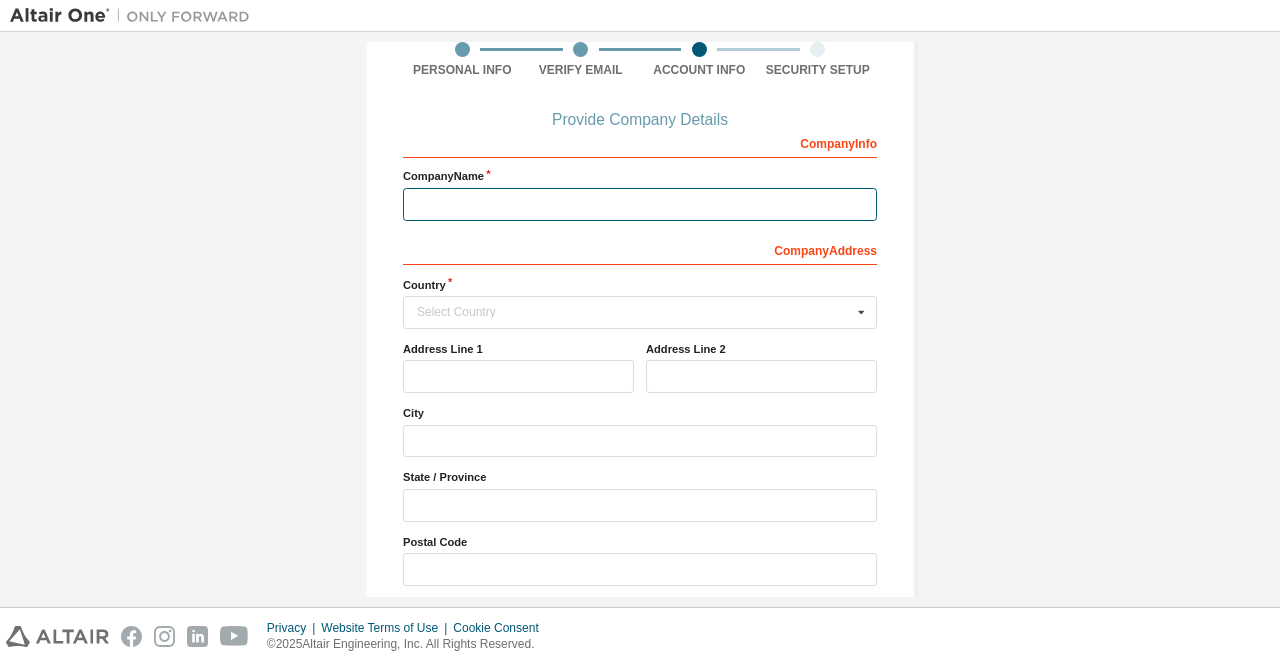 click at bounding box center (640, 204) 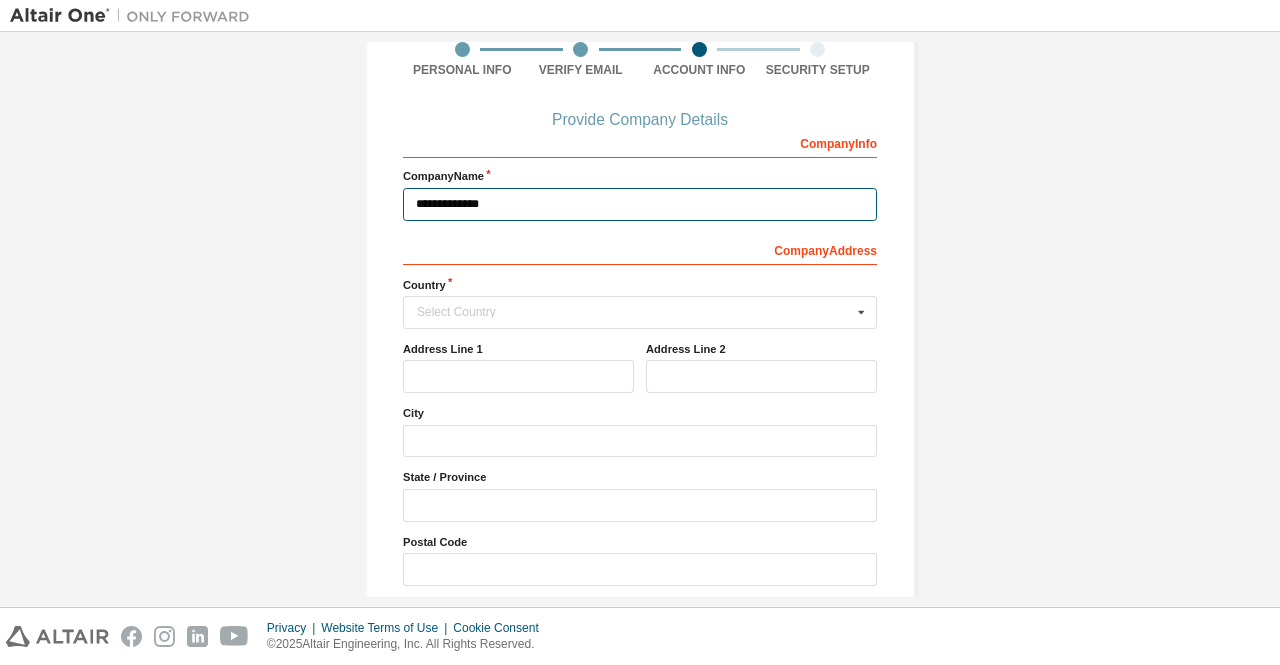 type on "**********" 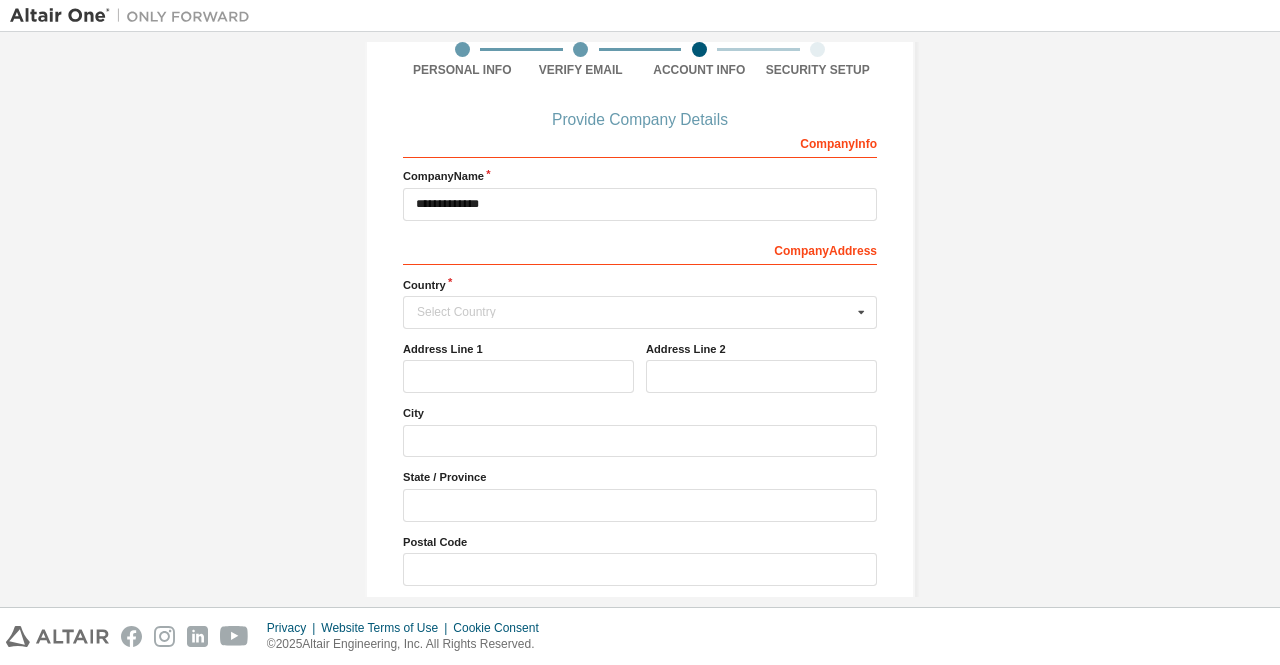click on "**********" at bounding box center [640, 278] 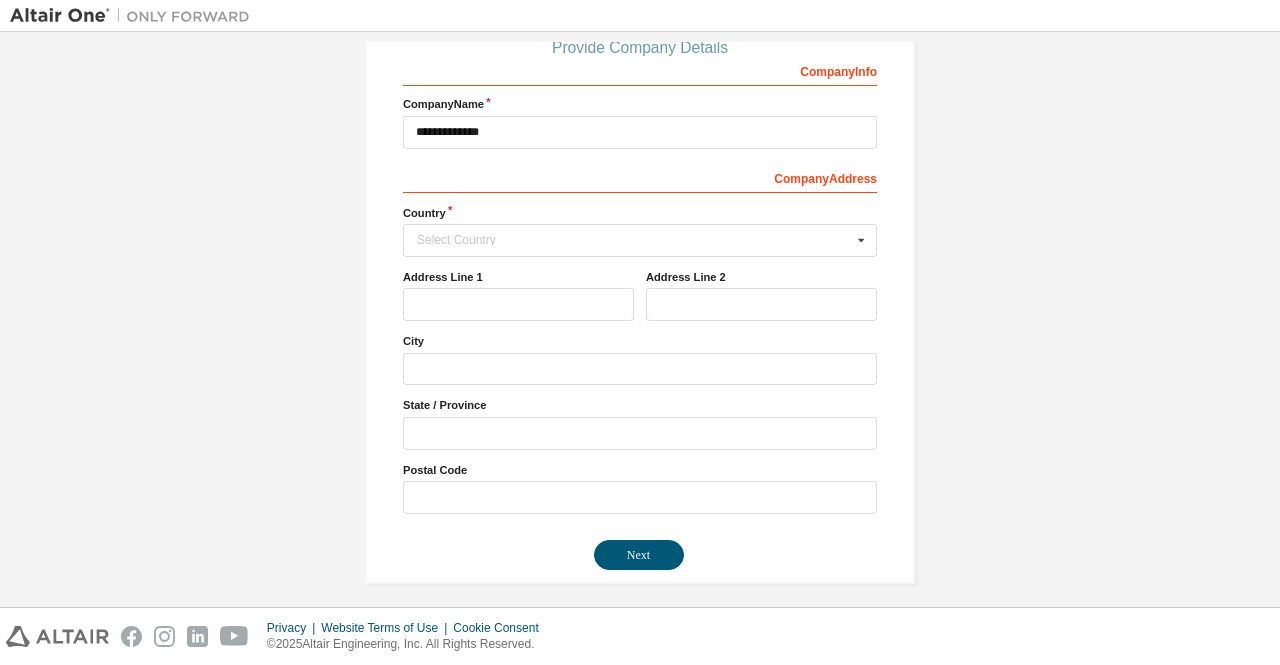 scroll, scrollTop: 243, scrollLeft: 0, axis: vertical 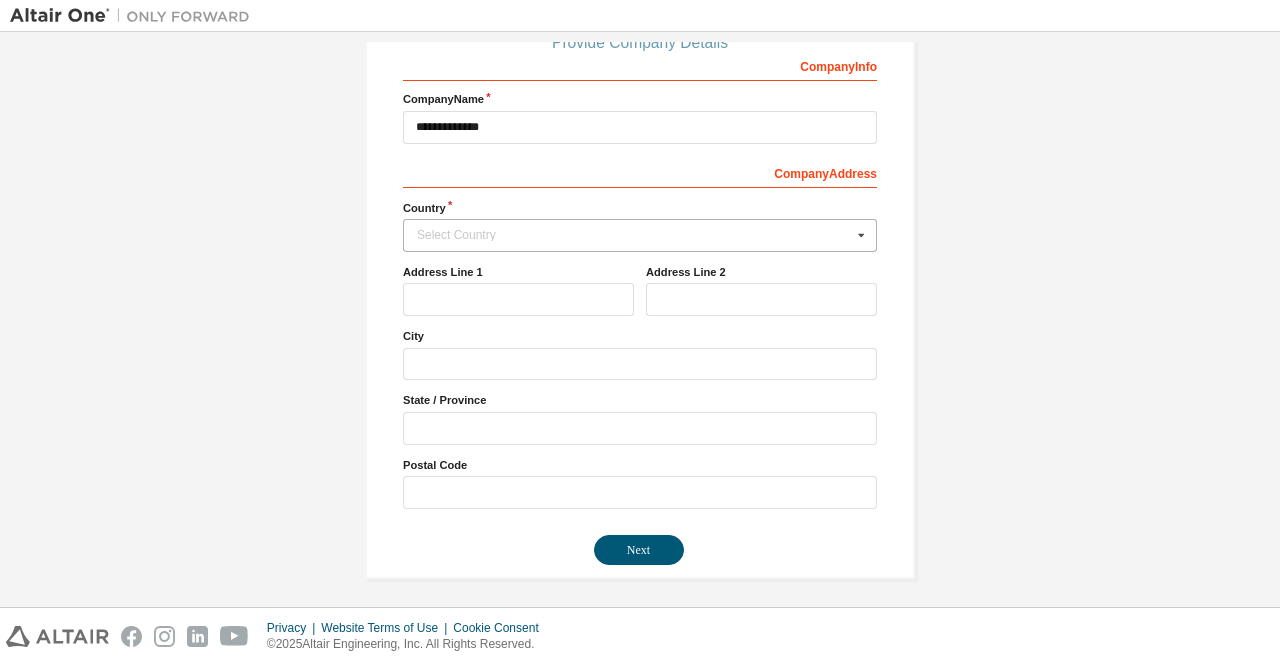 click at bounding box center (861, 235) 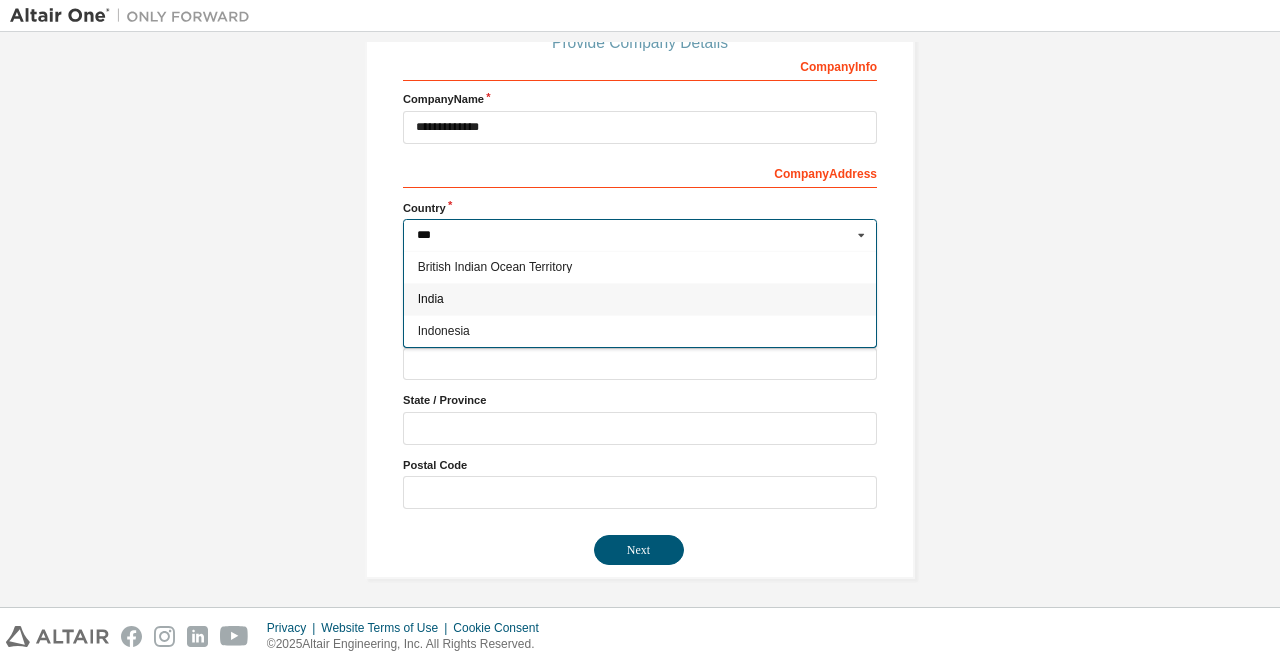 type on "***" 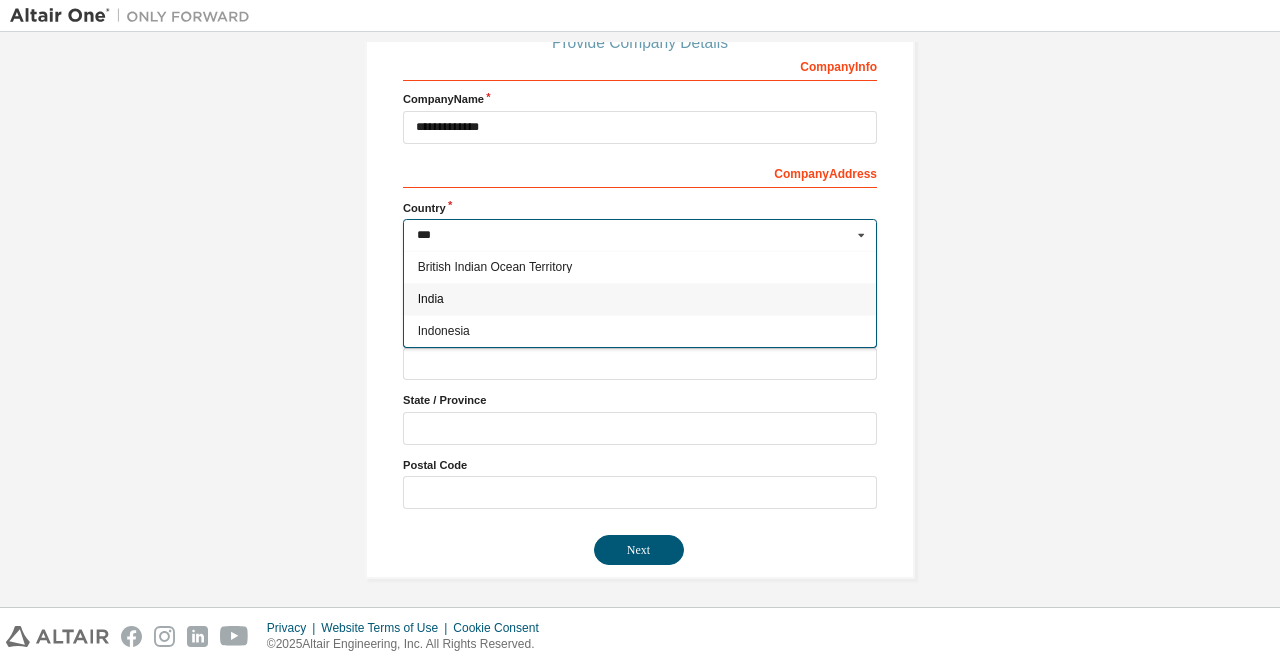 click on "India" at bounding box center (640, 299) 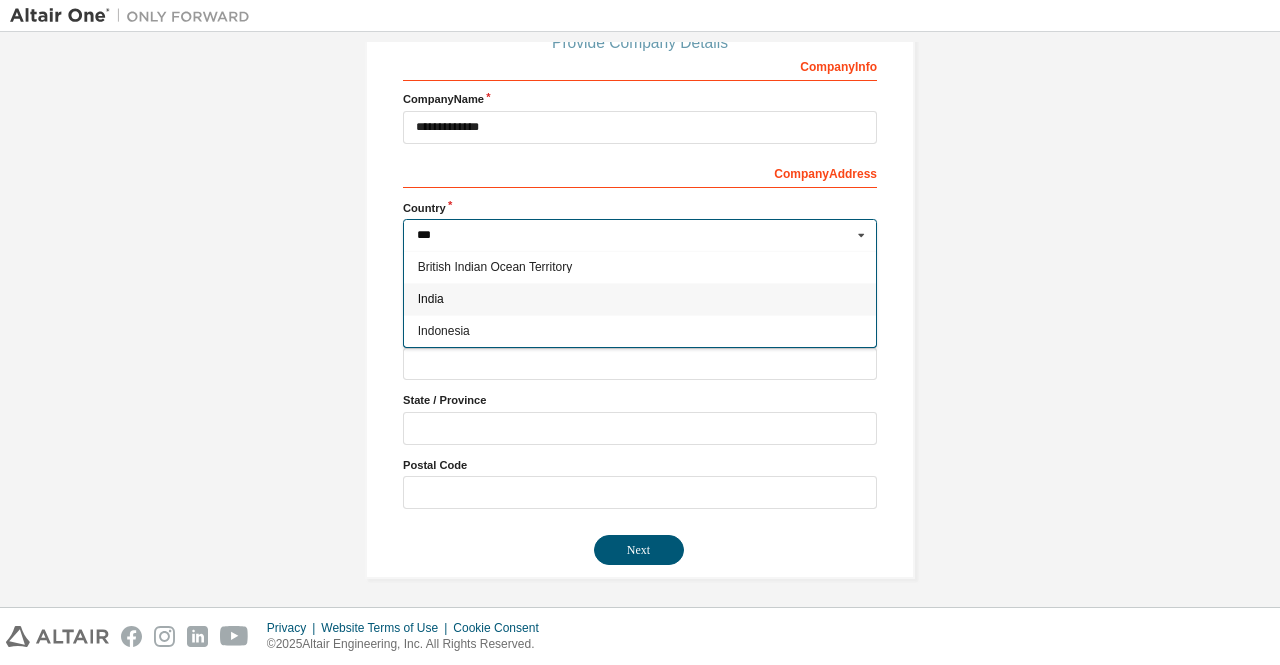 type on "***" 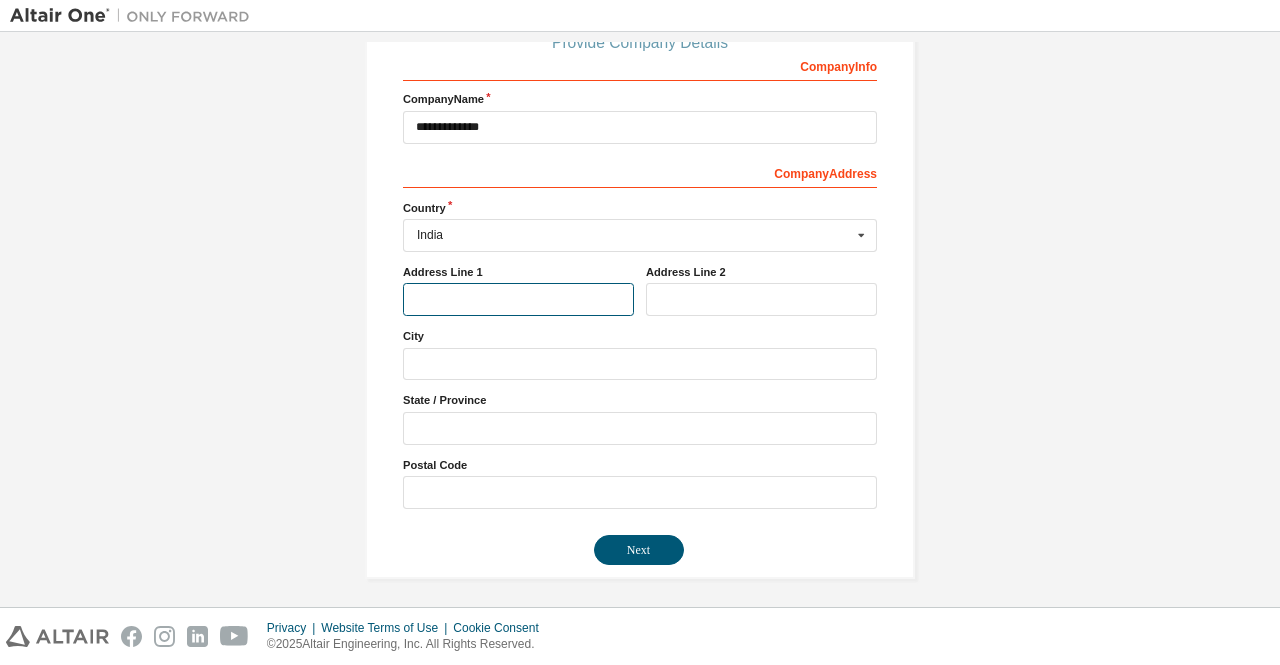 click at bounding box center (518, 299) 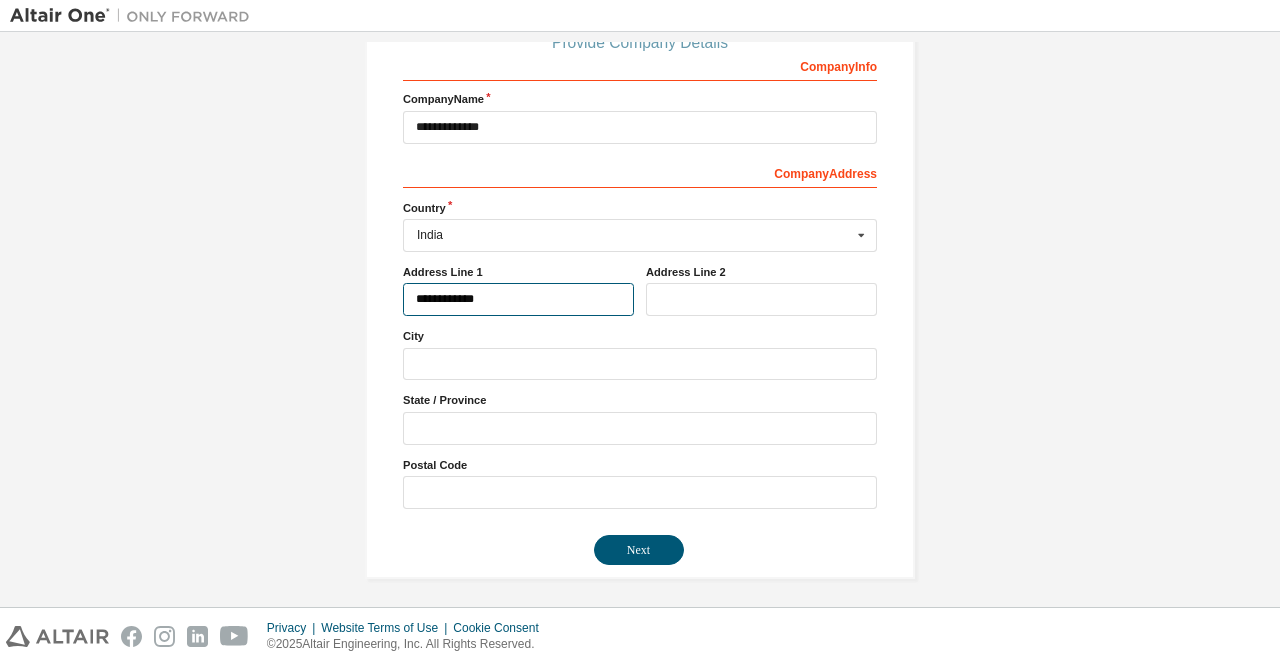 type on "**********" 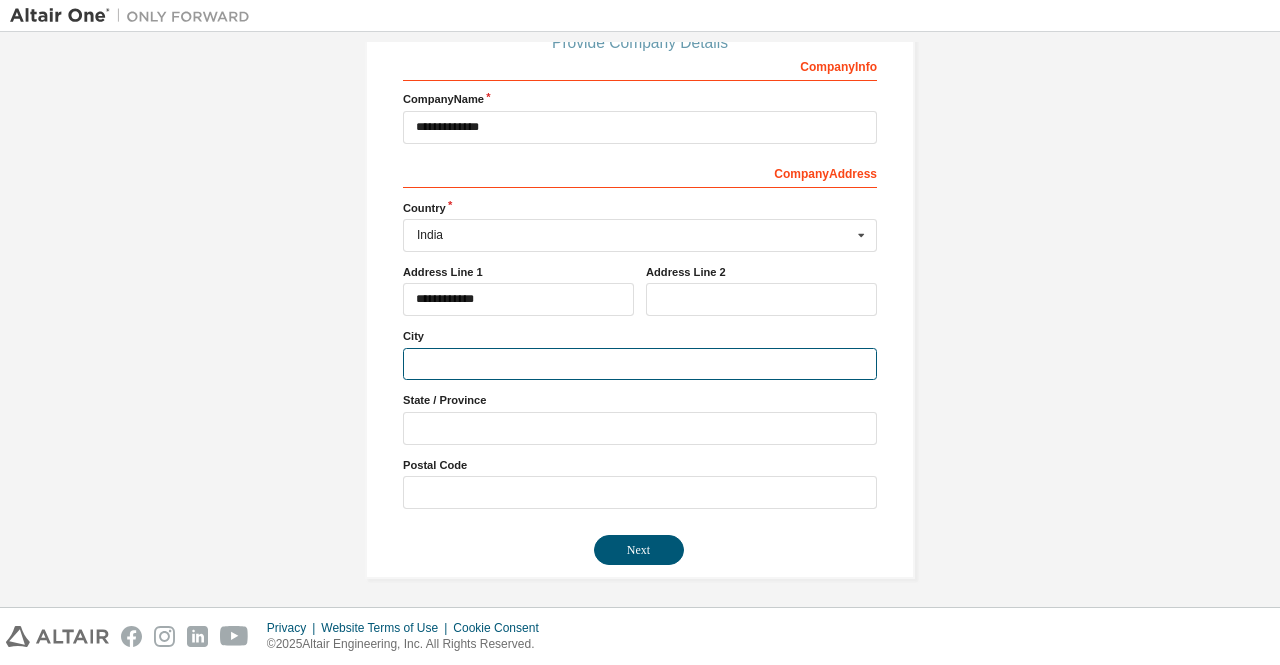 click at bounding box center (640, 364) 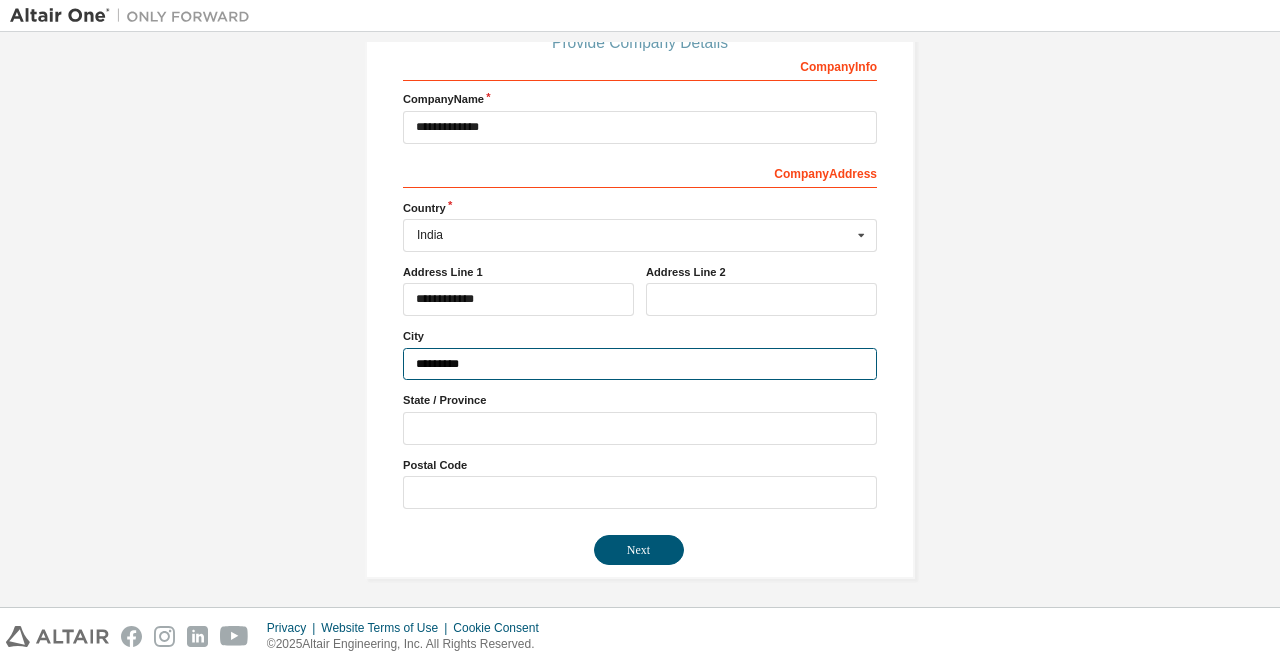 type on "*********" 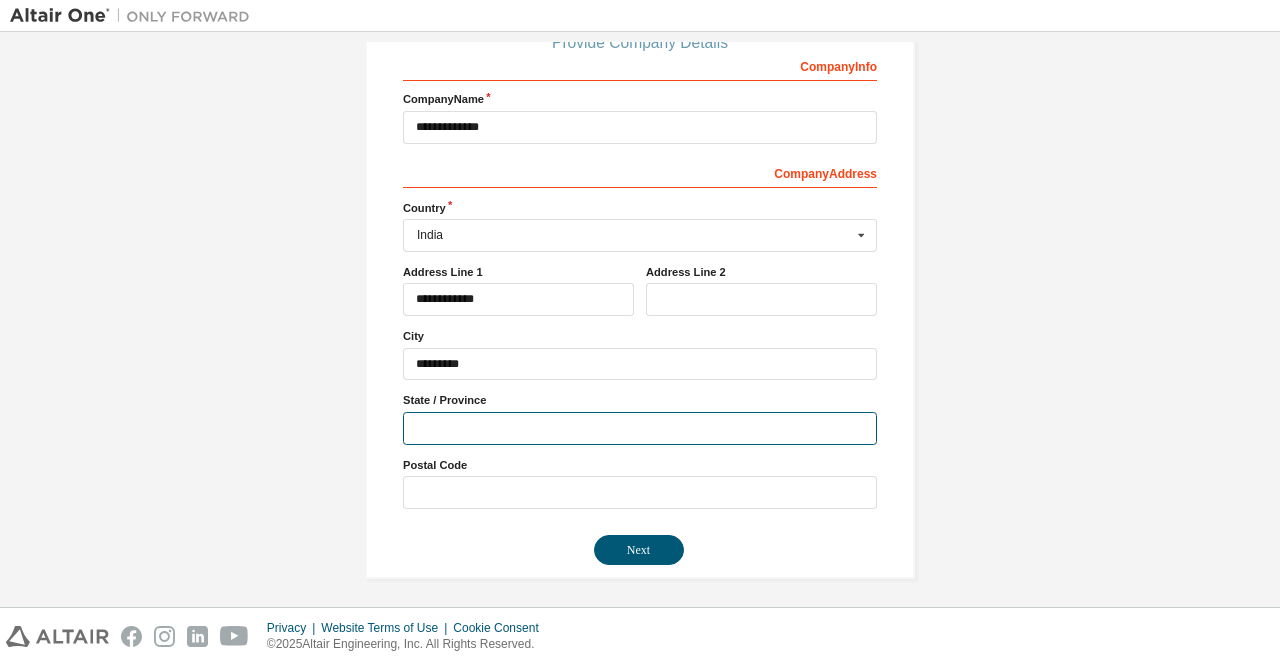click at bounding box center (640, 428) 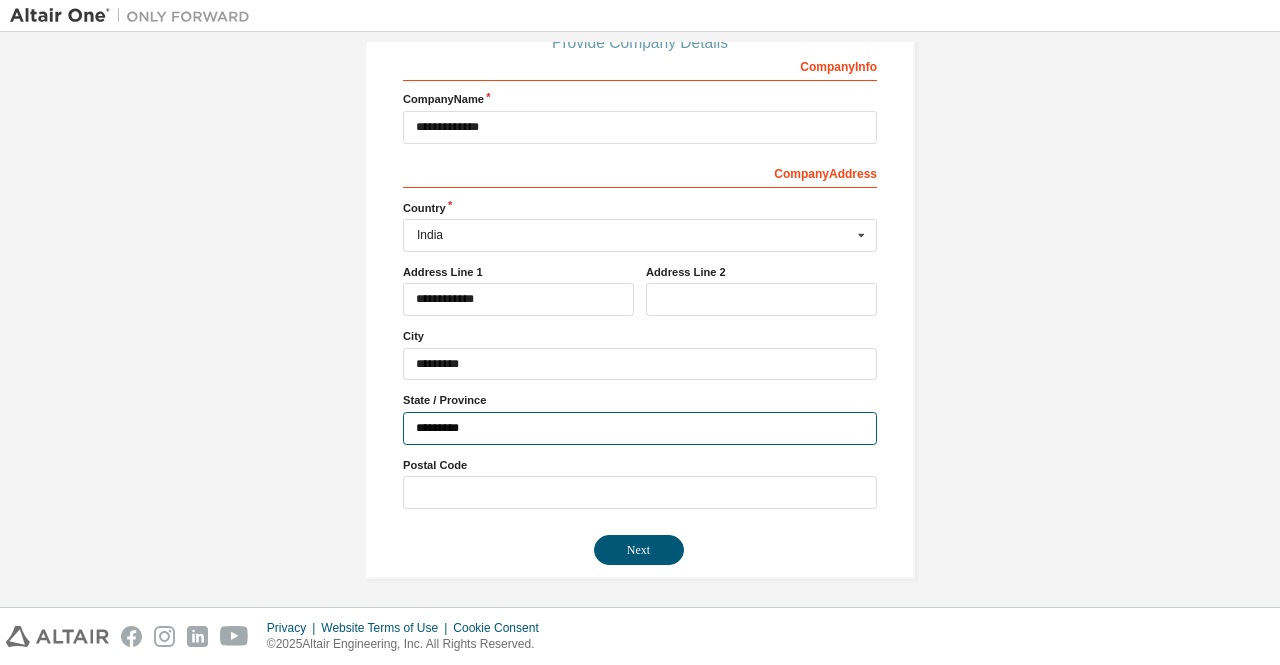 type on "*********" 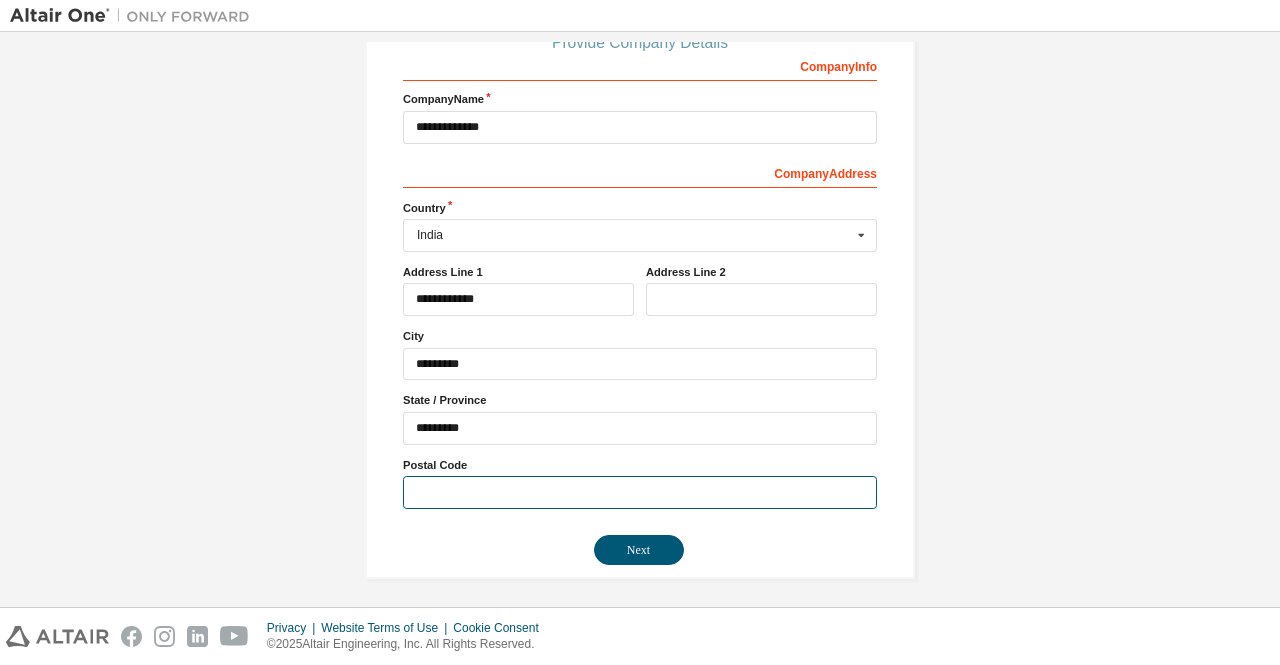 click at bounding box center (640, 492) 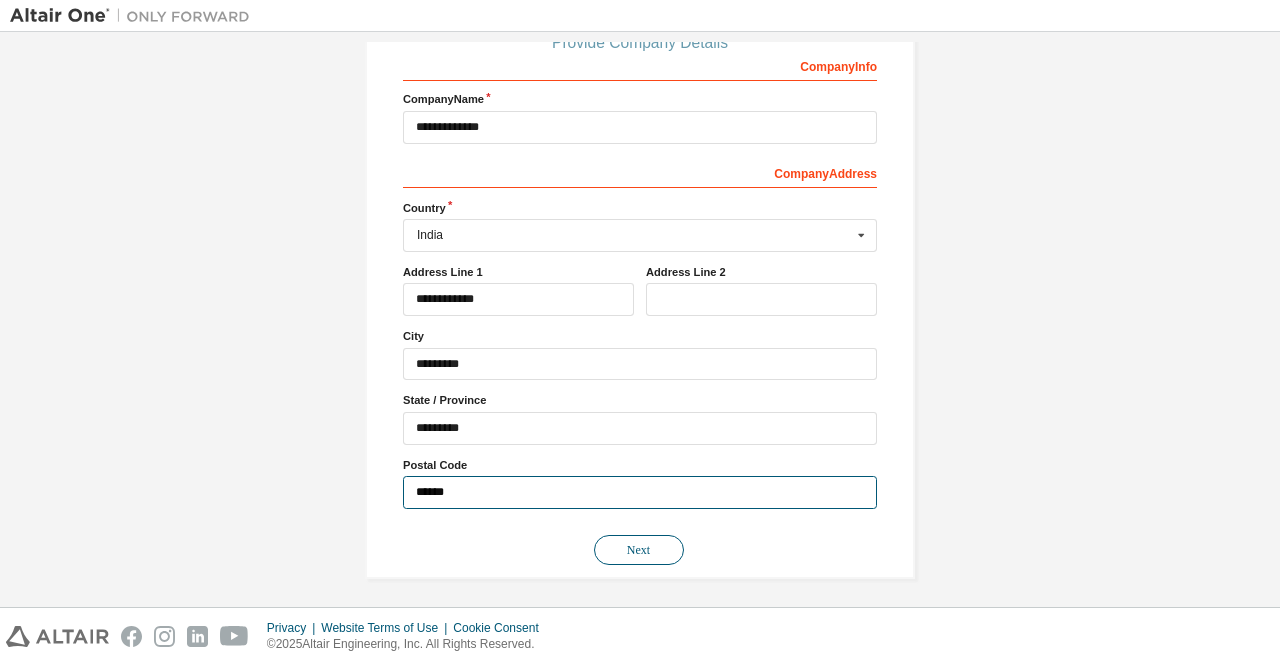 type on "******" 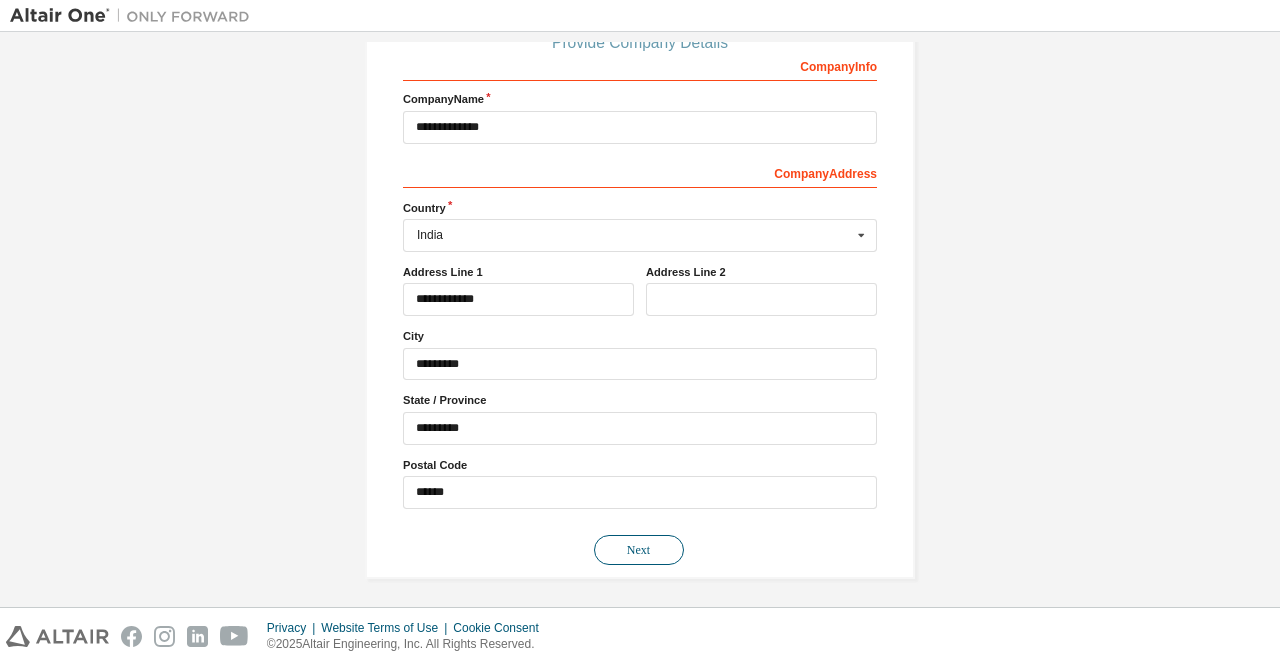 click on "Next" at bounding box center (639, 550) 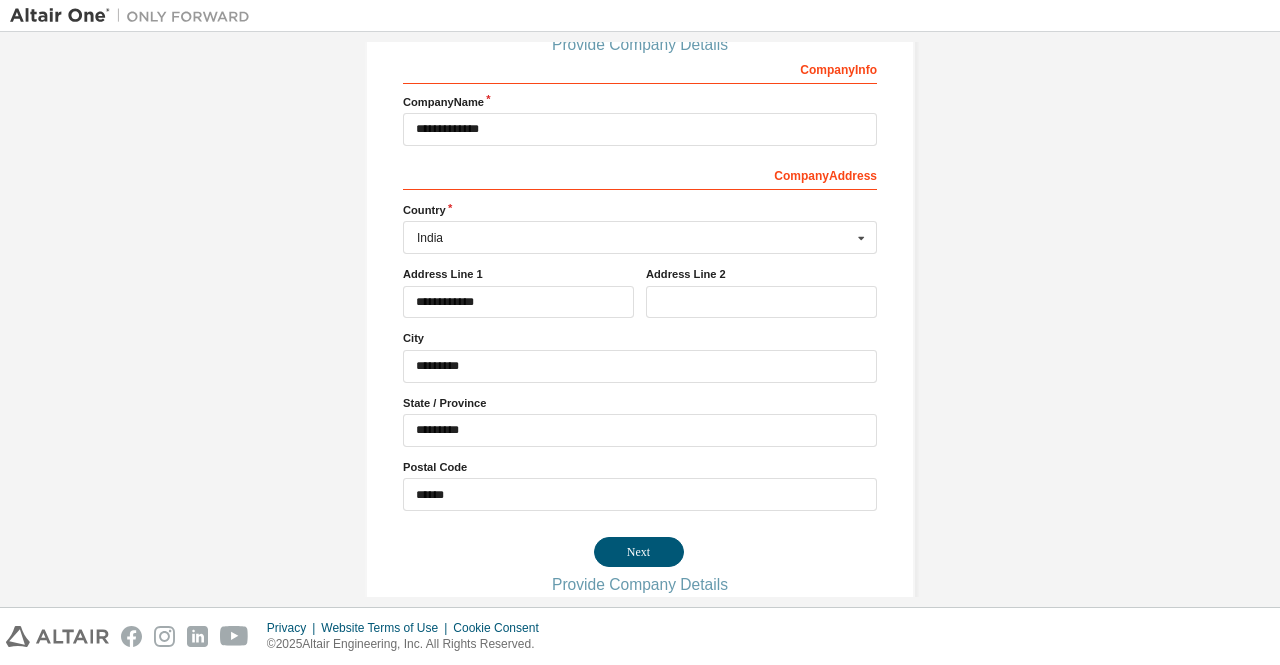 scroll, scrollTop: 0, scrollLeft: 0, axis: both 